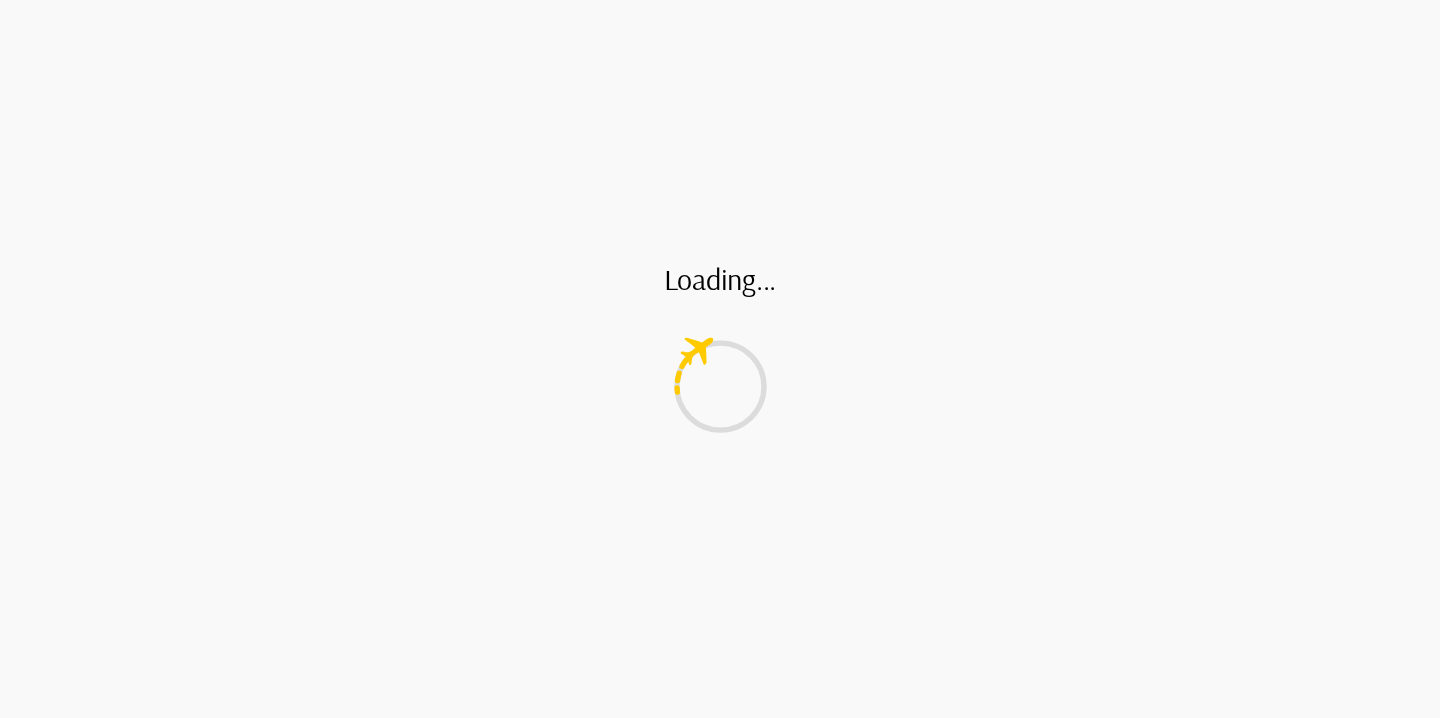 scroll, scrollTop: 0, scrollLeft: 0, axis: both 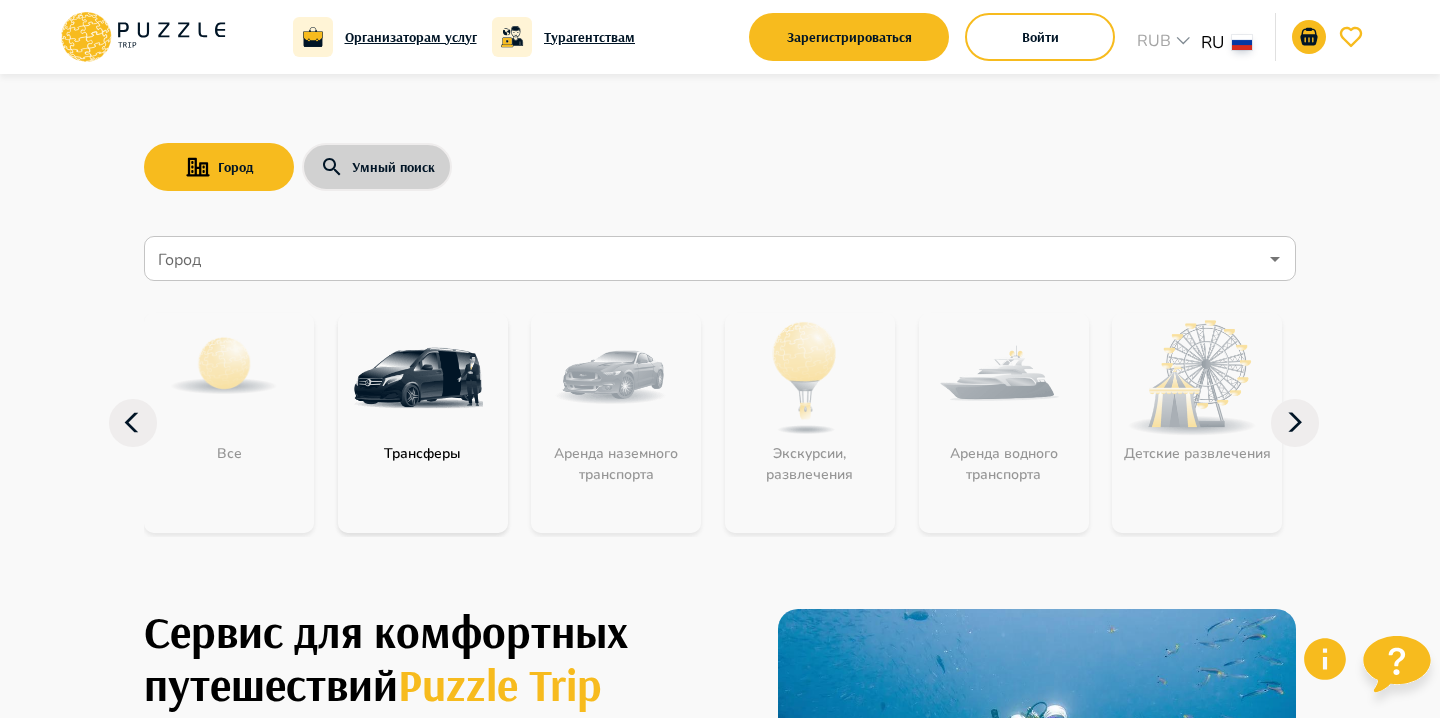 click on "Умный поиск" at bounding box center (377, 167) 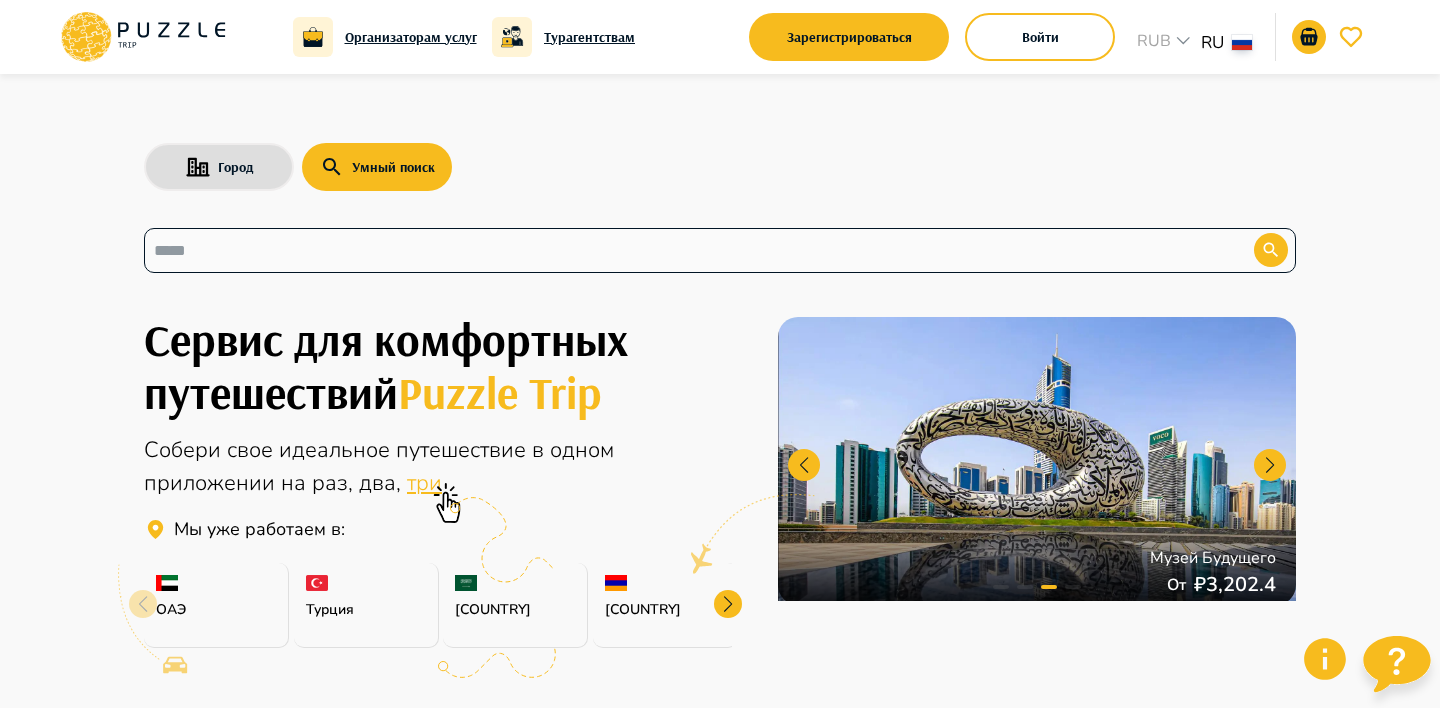 click at bounding box center [684, 250] 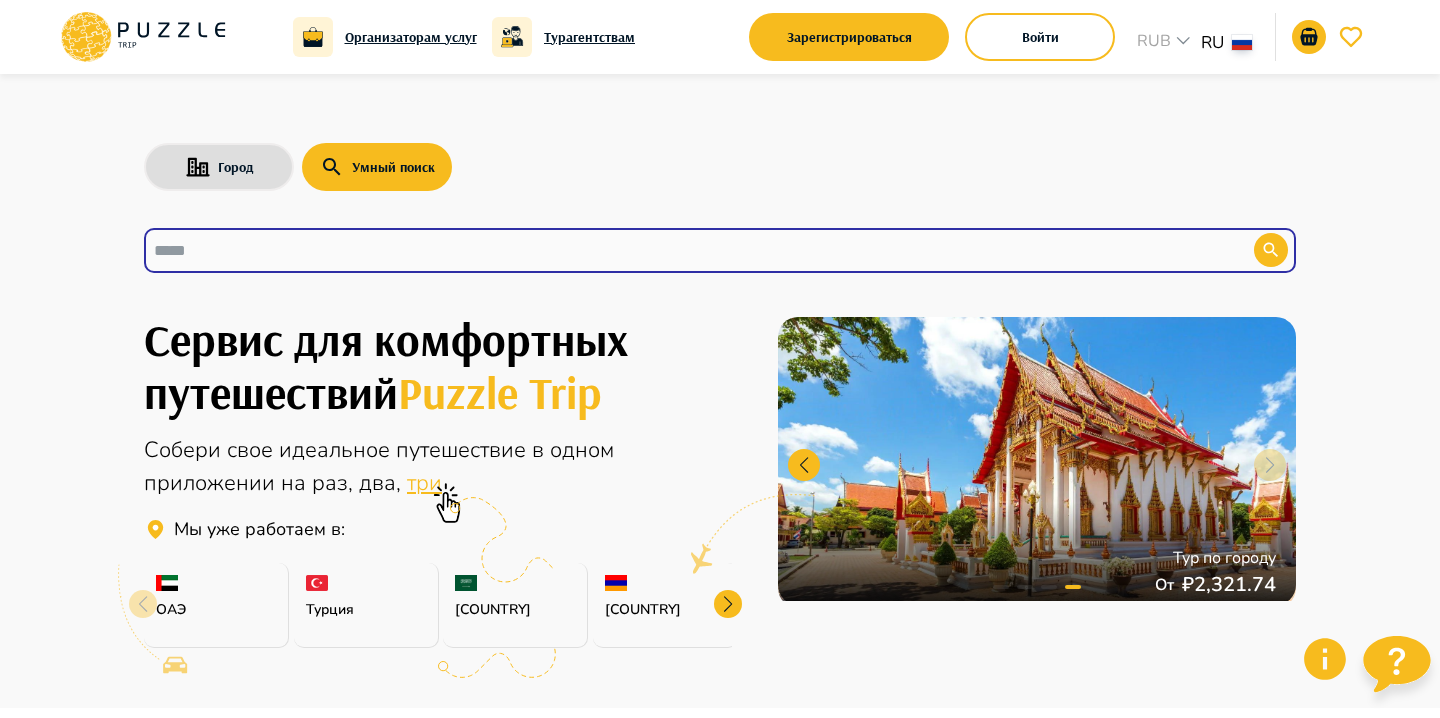 paste on "**********" 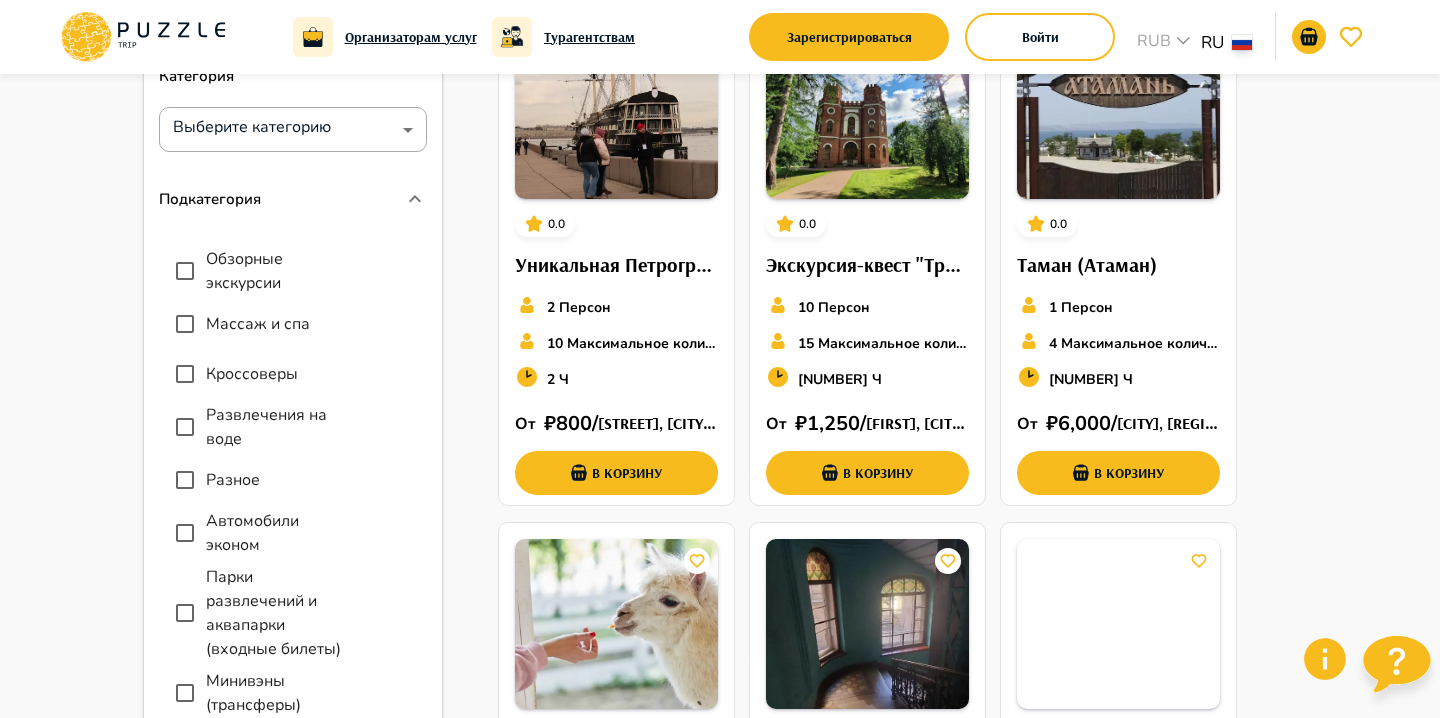 scroll, scrollTop: 0, scrollLeft: 0, axis: both 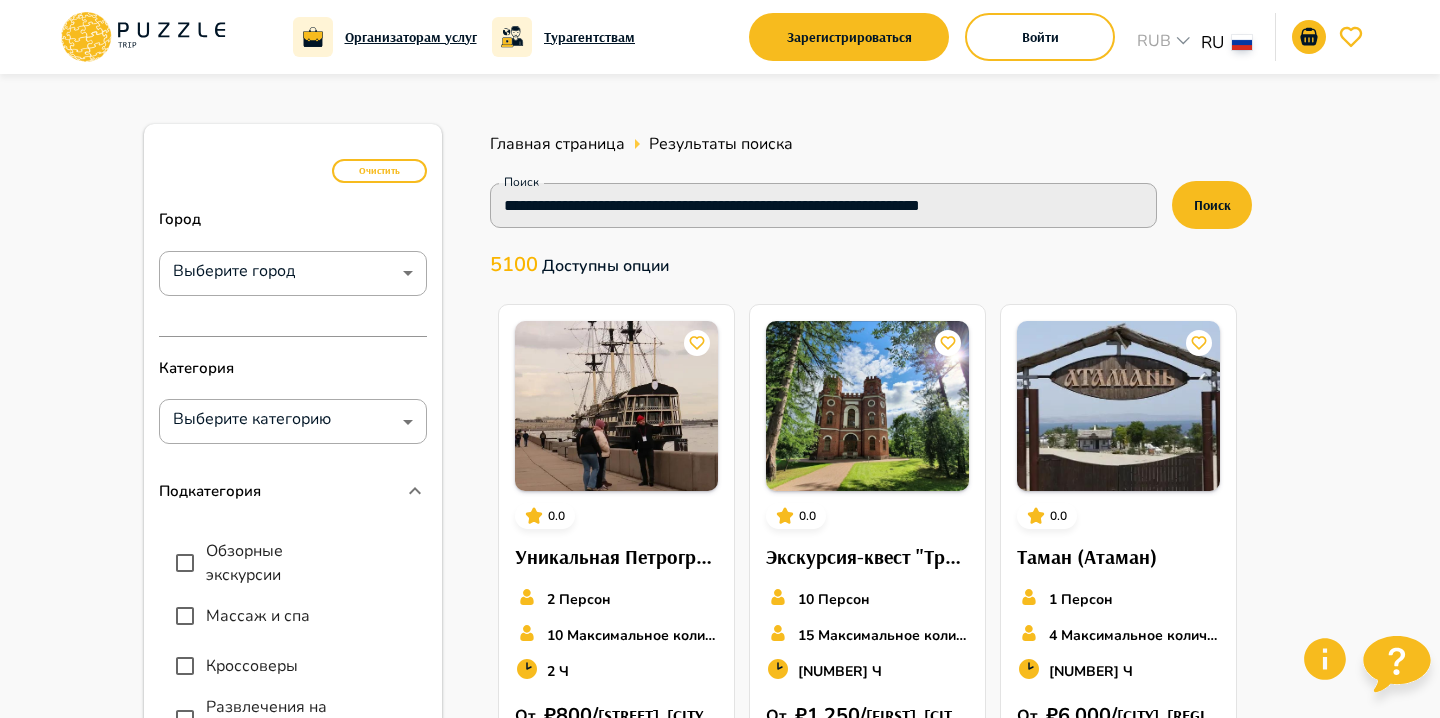 click on "**********" at bounding box center (720, 1175) 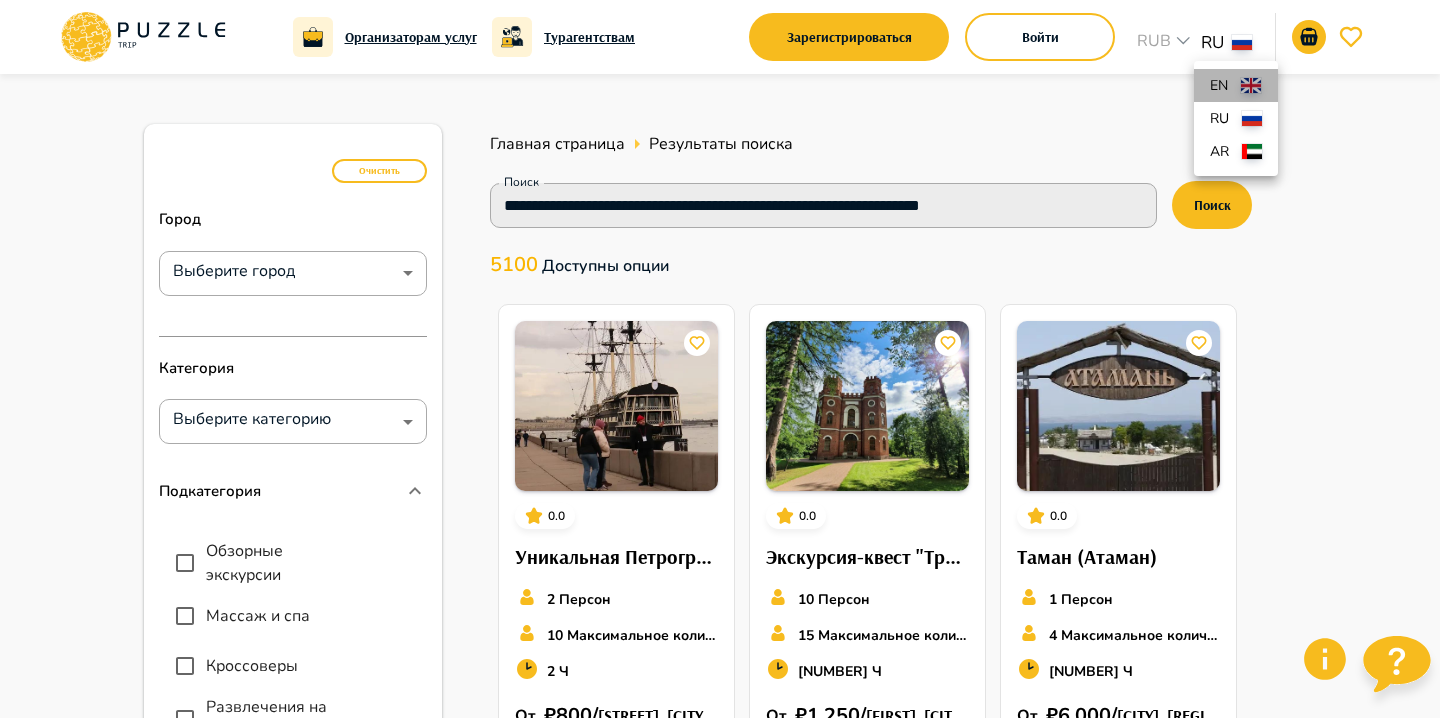 click at bounding box center [1251, 85] 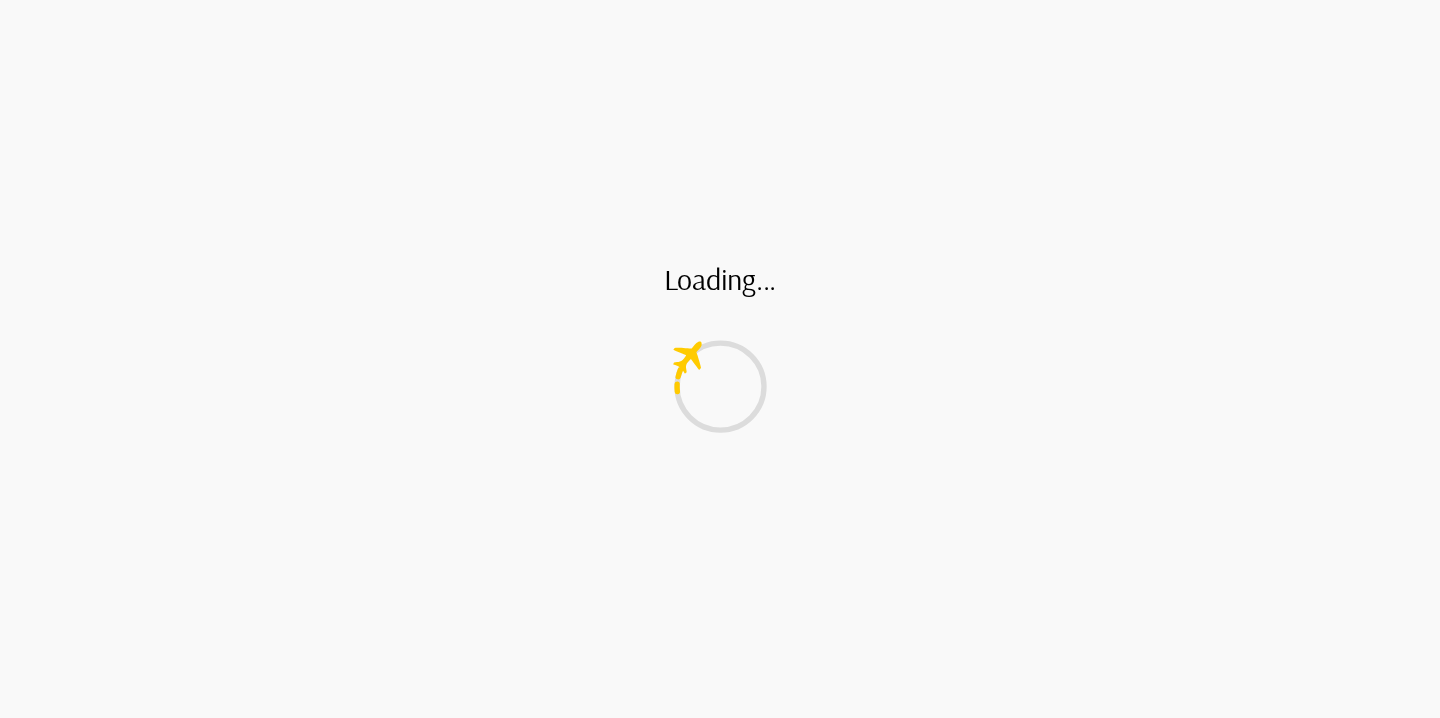 scroll, scrollTop: 0, scrollLeft: 0, axis: both 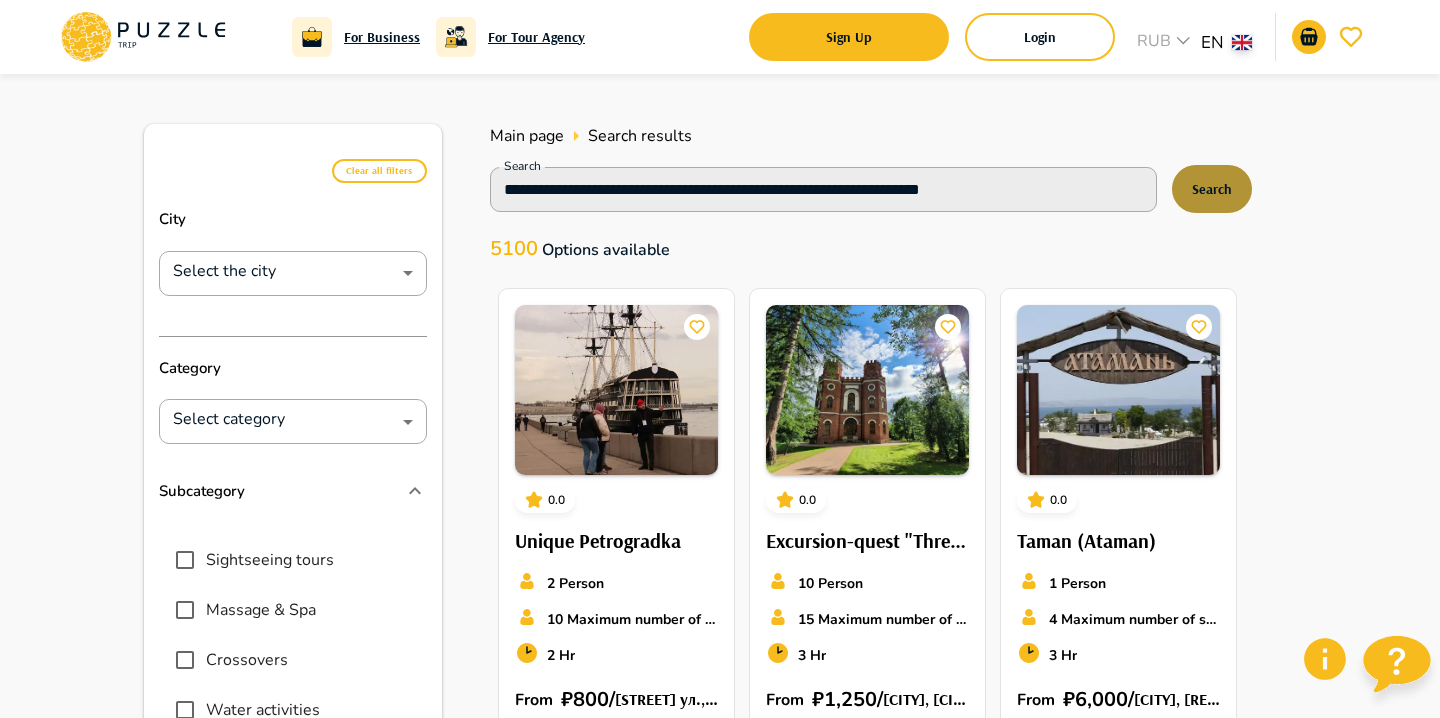 click on "Search" at bounding box center [1212, 189] 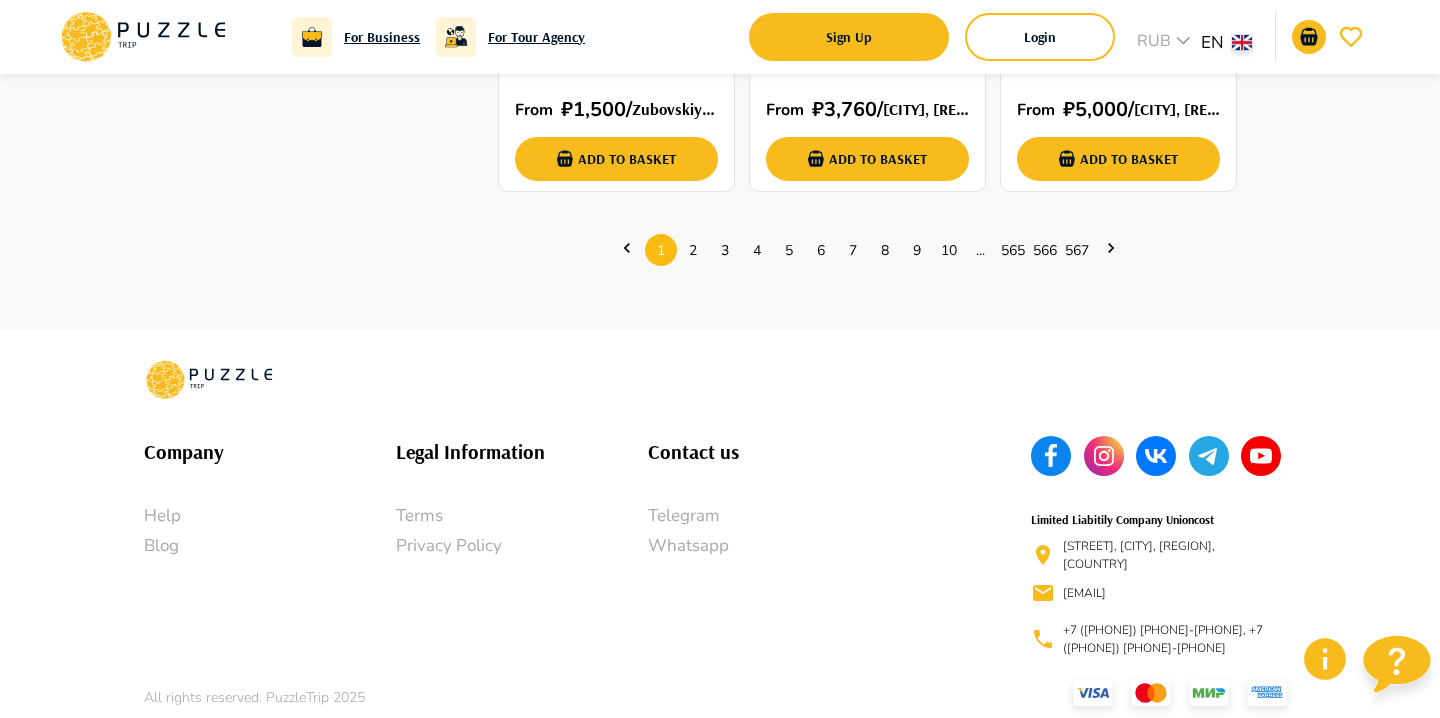 scroll, scrollTop: 0, scrollLeft: 0, axis: both 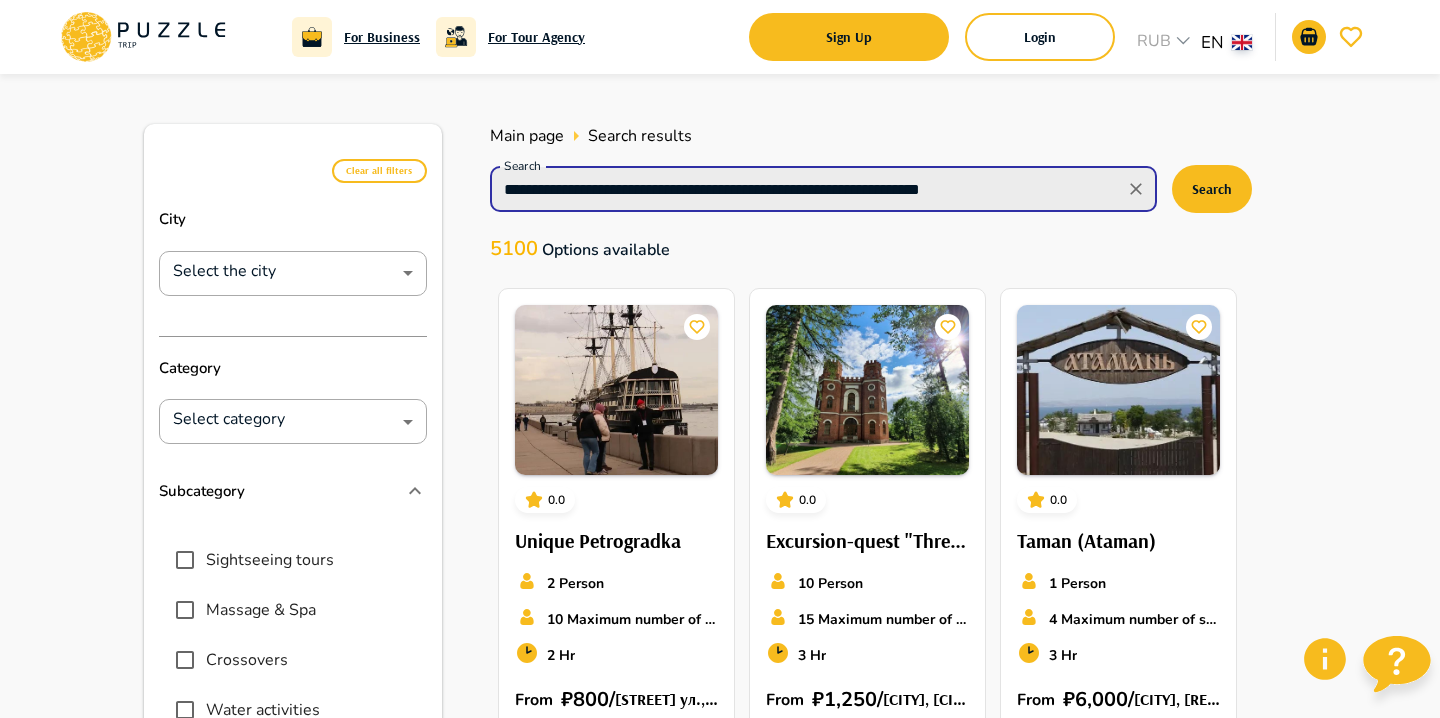 click on "**********" at bounding box center (807, 189) 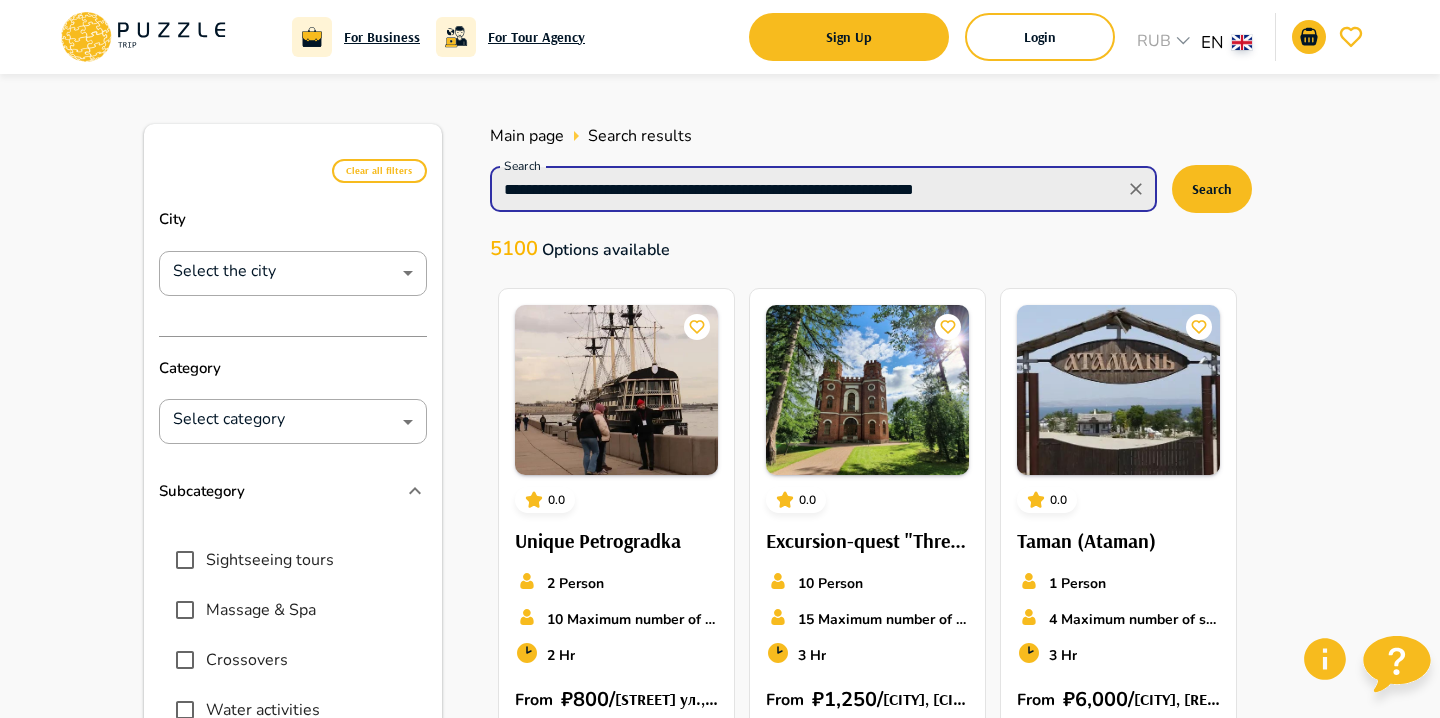 drag, startPoint x: 585, startPoint y: 185, endPoint x: 462, endPoint y: 200, distance: 123.911255 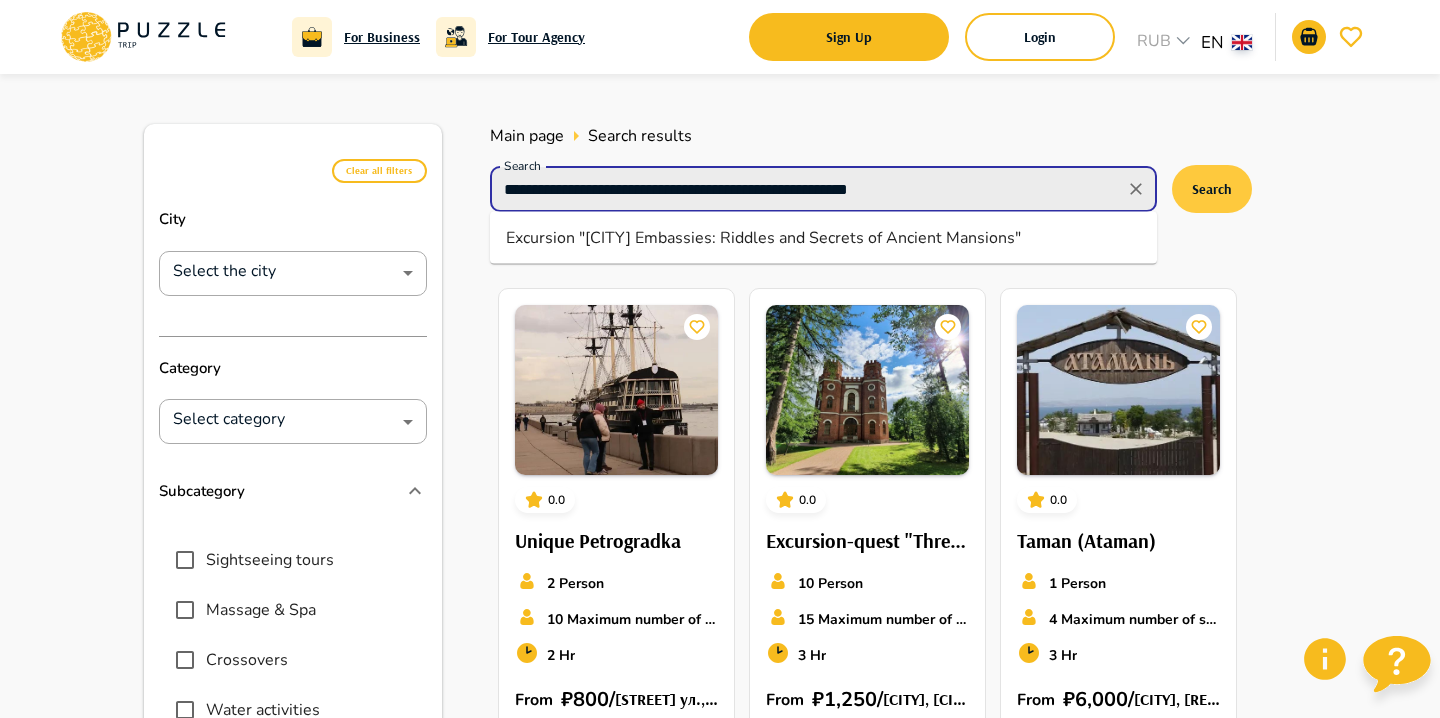 type on "**********" 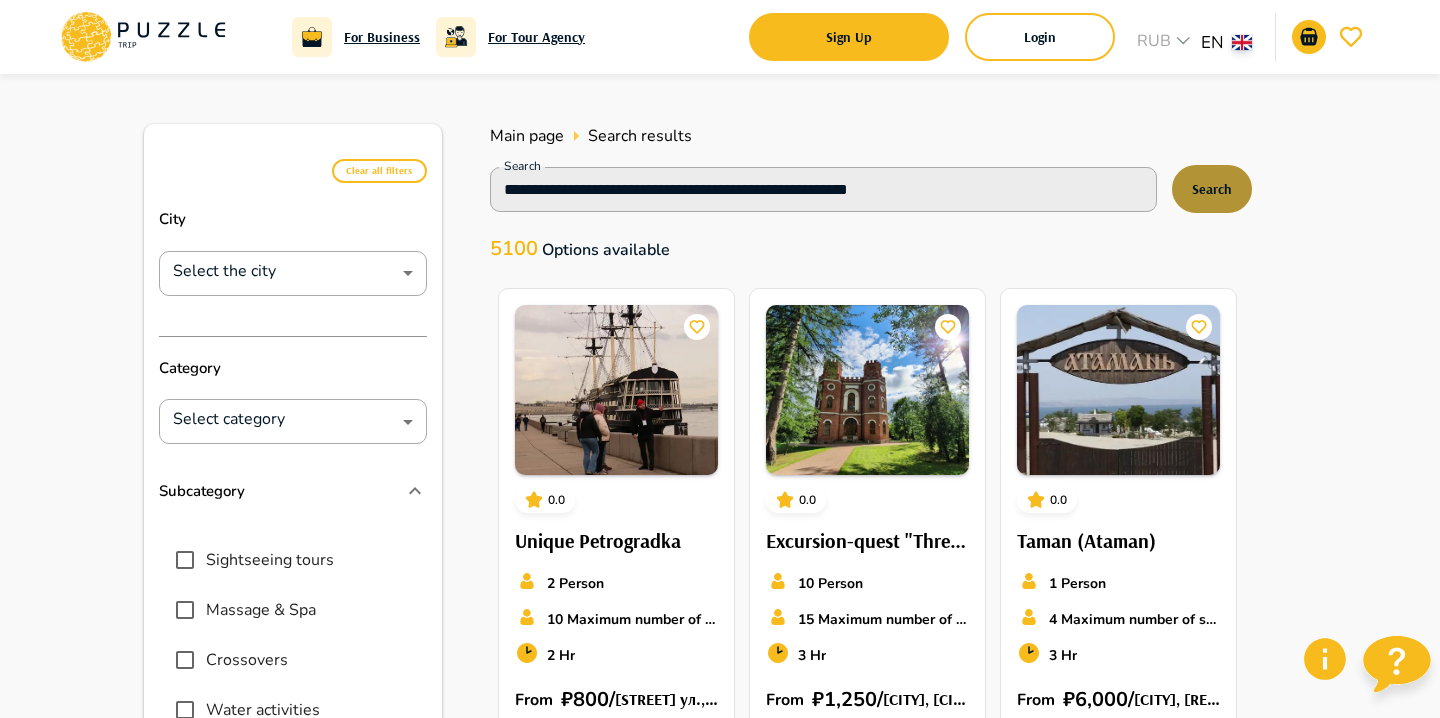 click on "Search" at bounding box center [1212, 189] 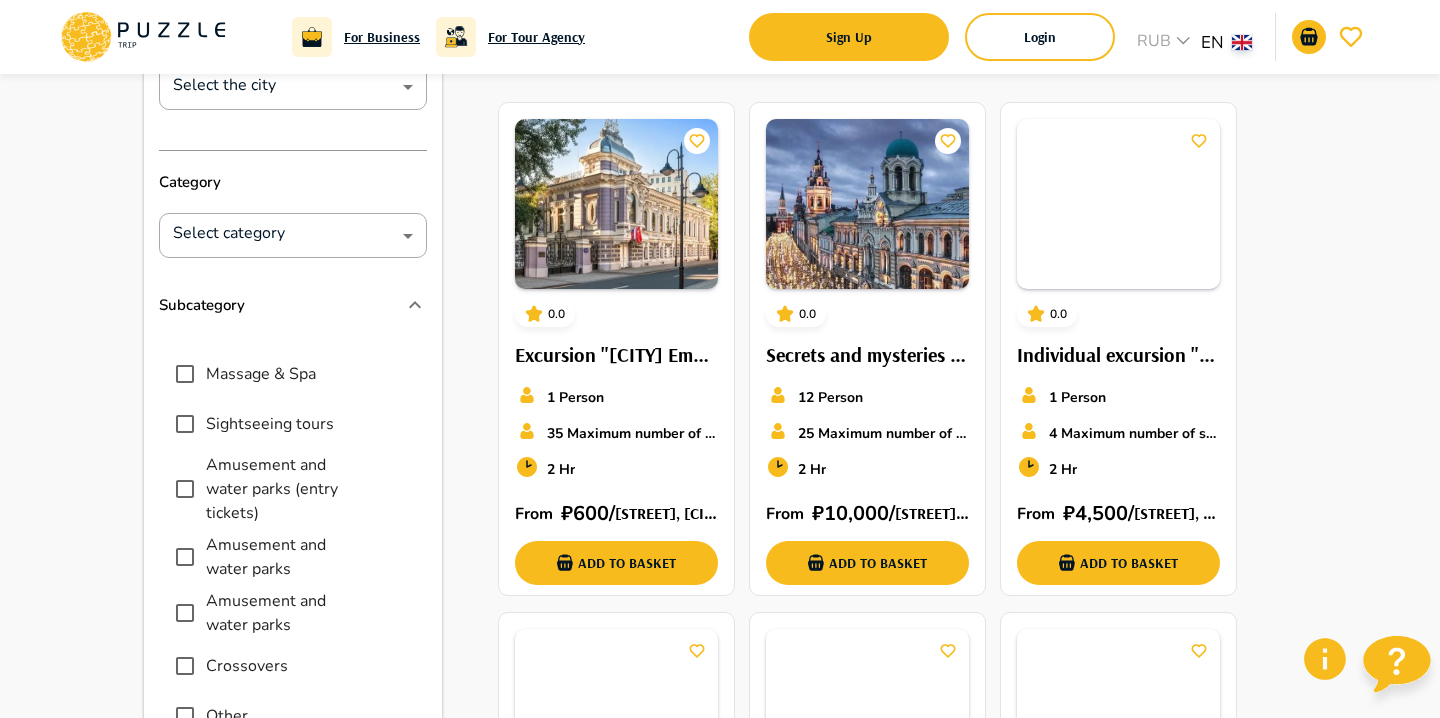 scroll, scrollTop: 0, scrollLeft: 0, axis: both 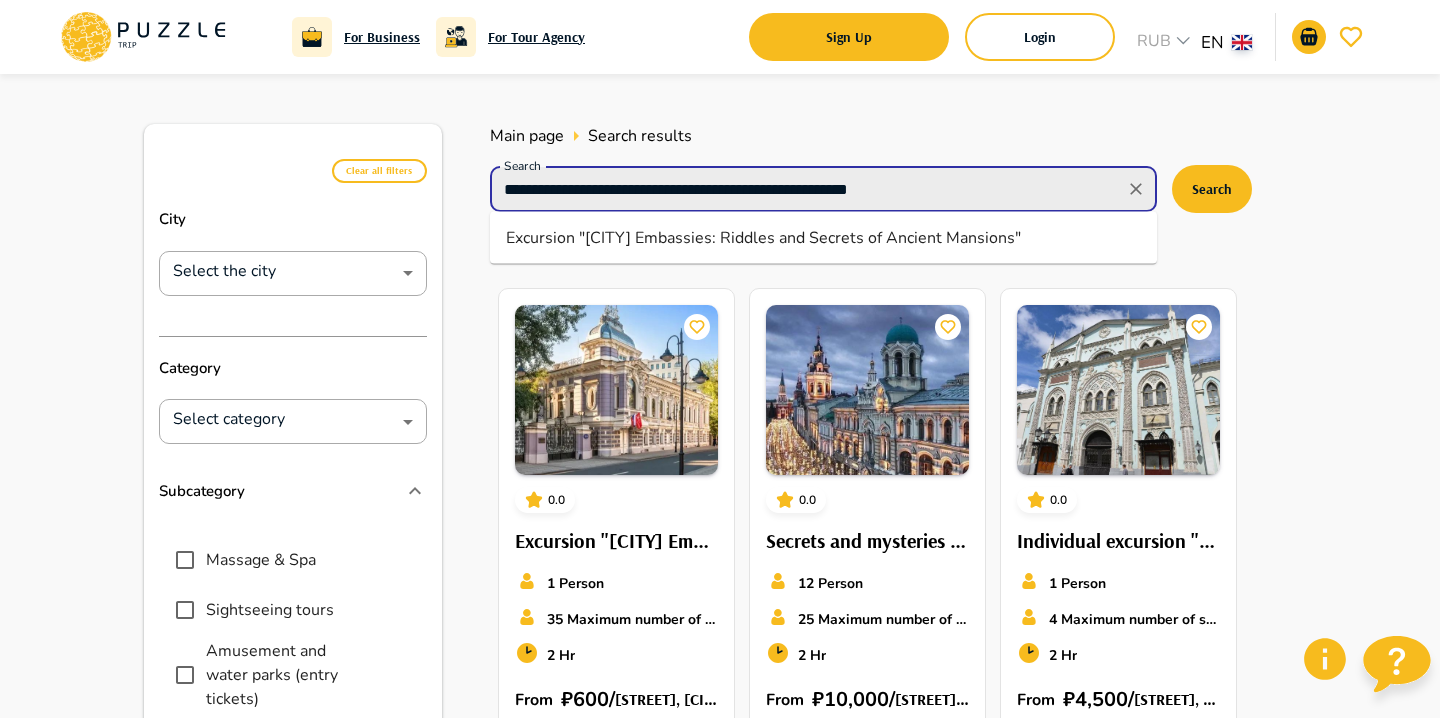 click on "**********" at bounding box center [807, 189] 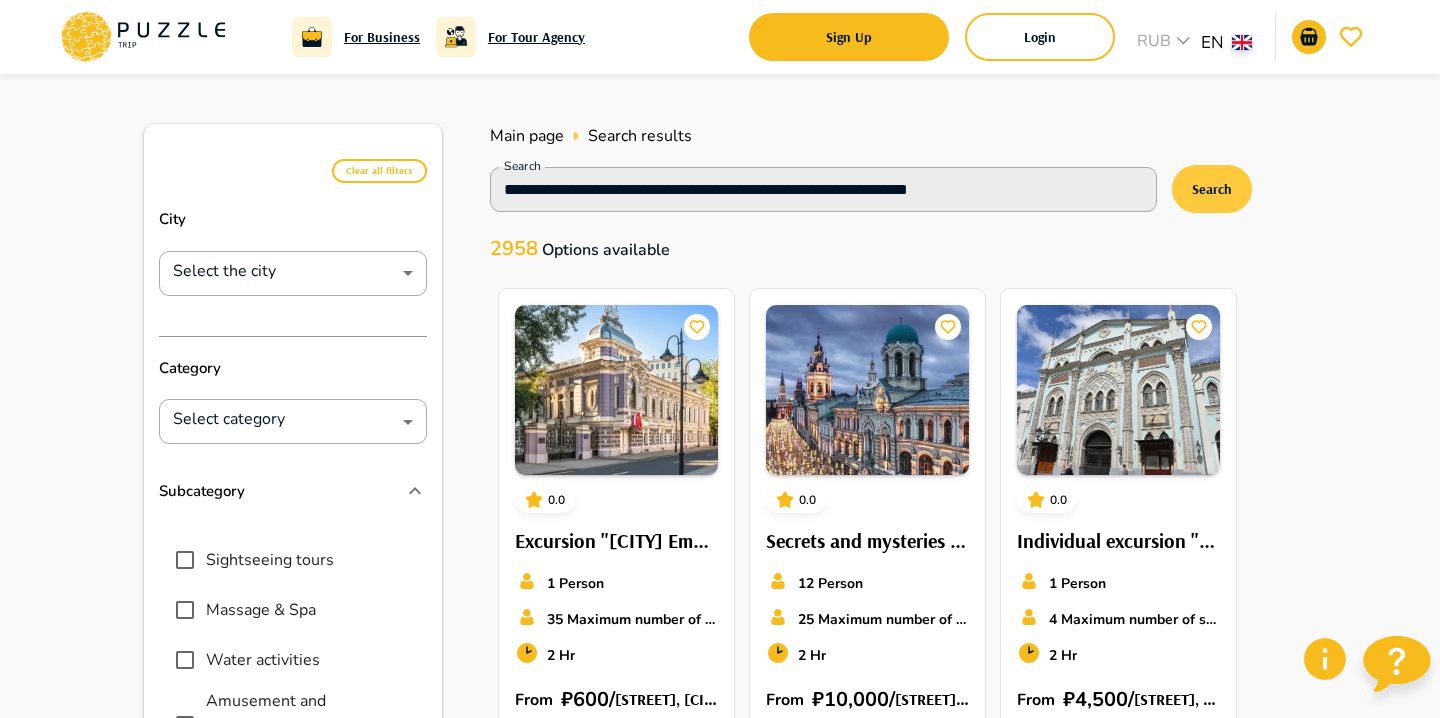 click on "Search" at bounding box center (1212, 189) 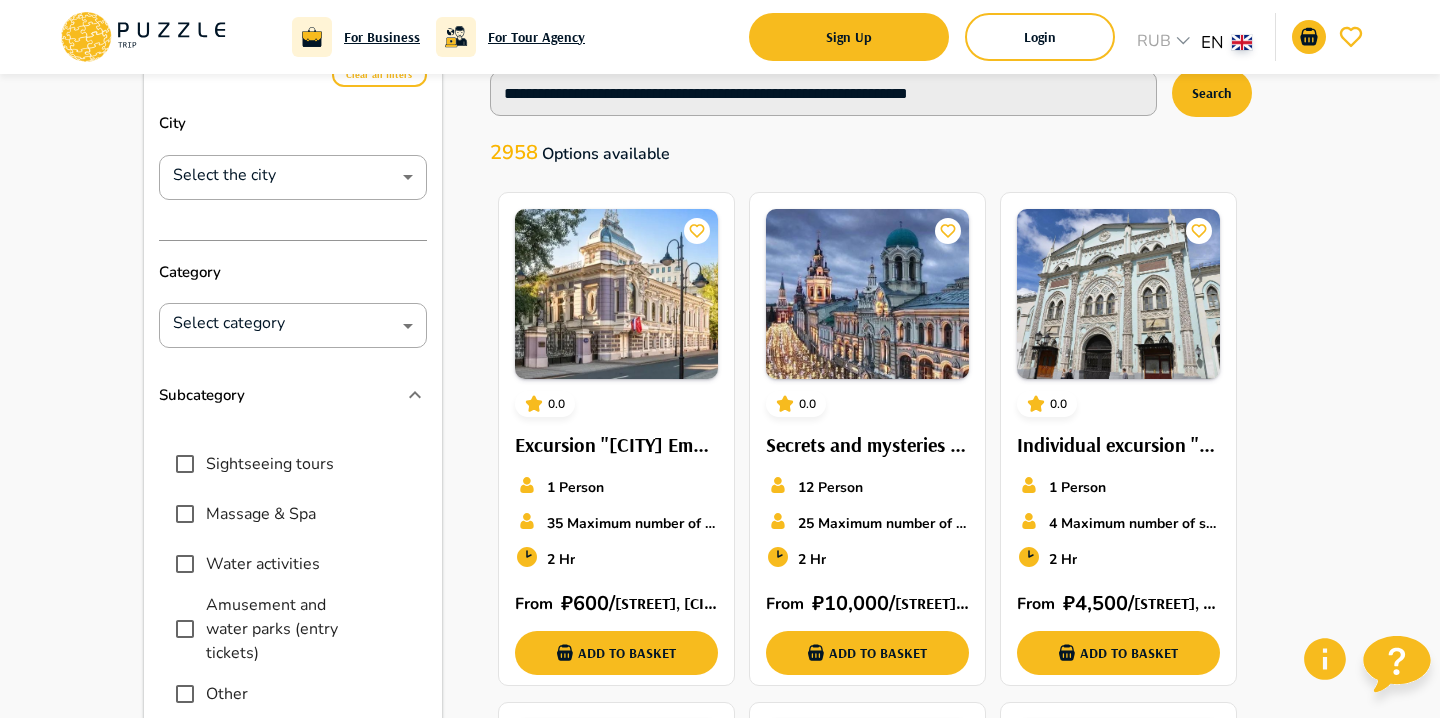 scroll, scrollTop: 89, scrollLeft: 0, axis: vertical 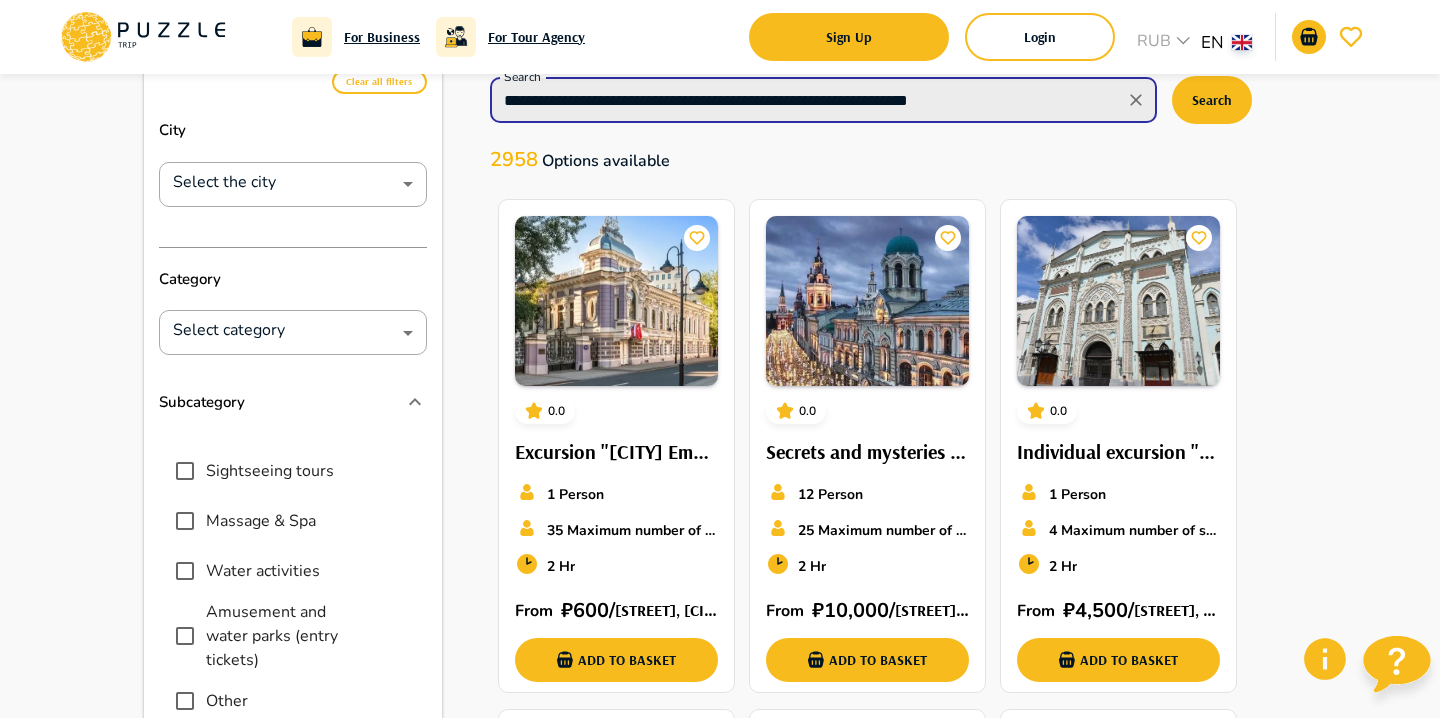 drag, startPoint x: 644, startPoint y: 99, endPoint x: 1061, endPoint y: 92, distance: 417.05875 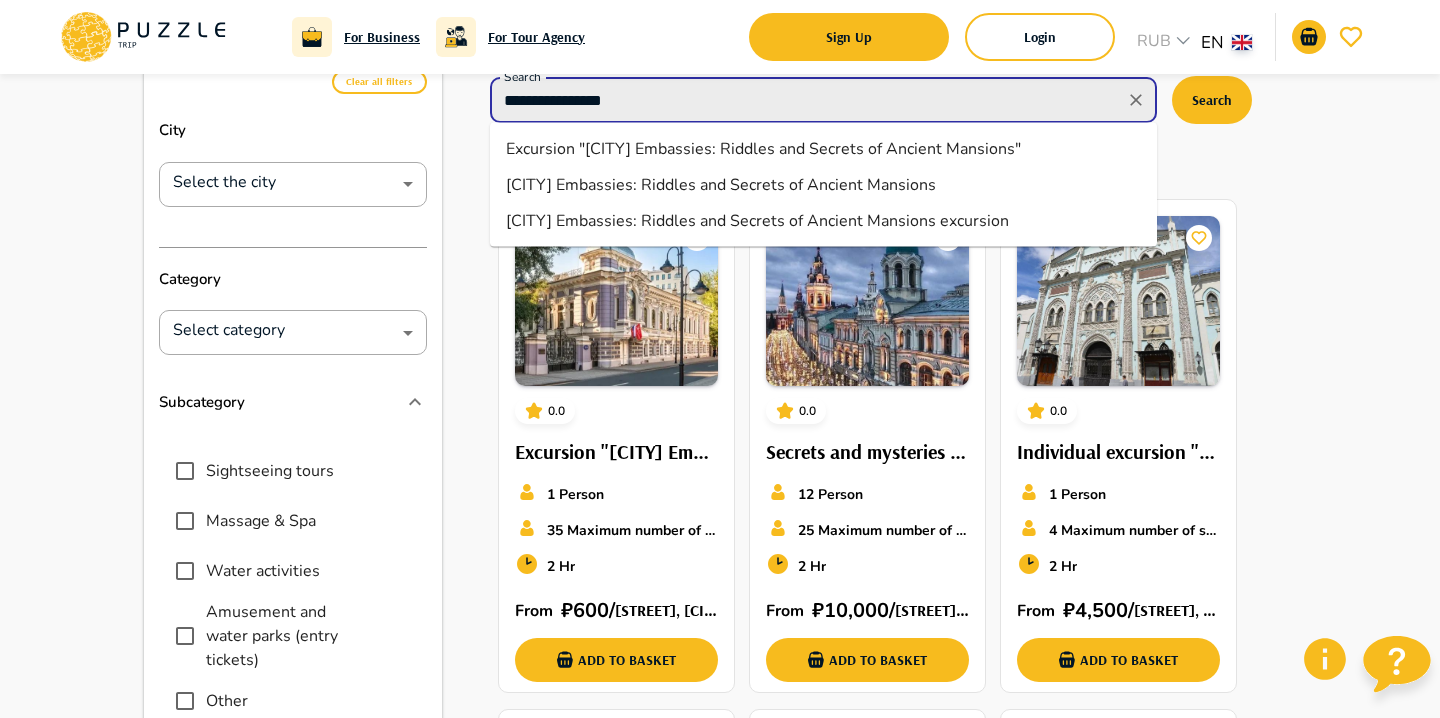 drag, startPoint x: 673, startPoint y: 91, endPoint x: 563, endPoint y: 90, distance: 110.00455 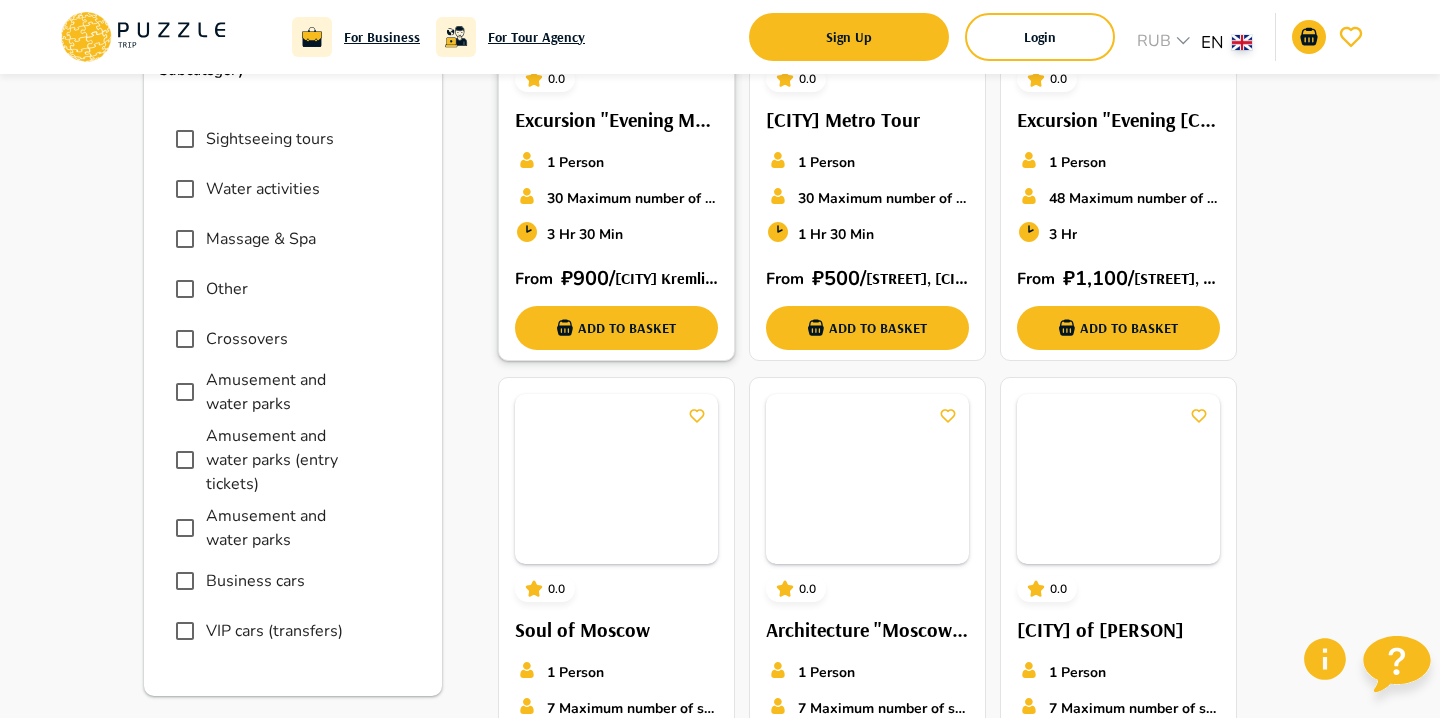 scroll, scrollTop: 0, scrollLeft: 0, axis: both 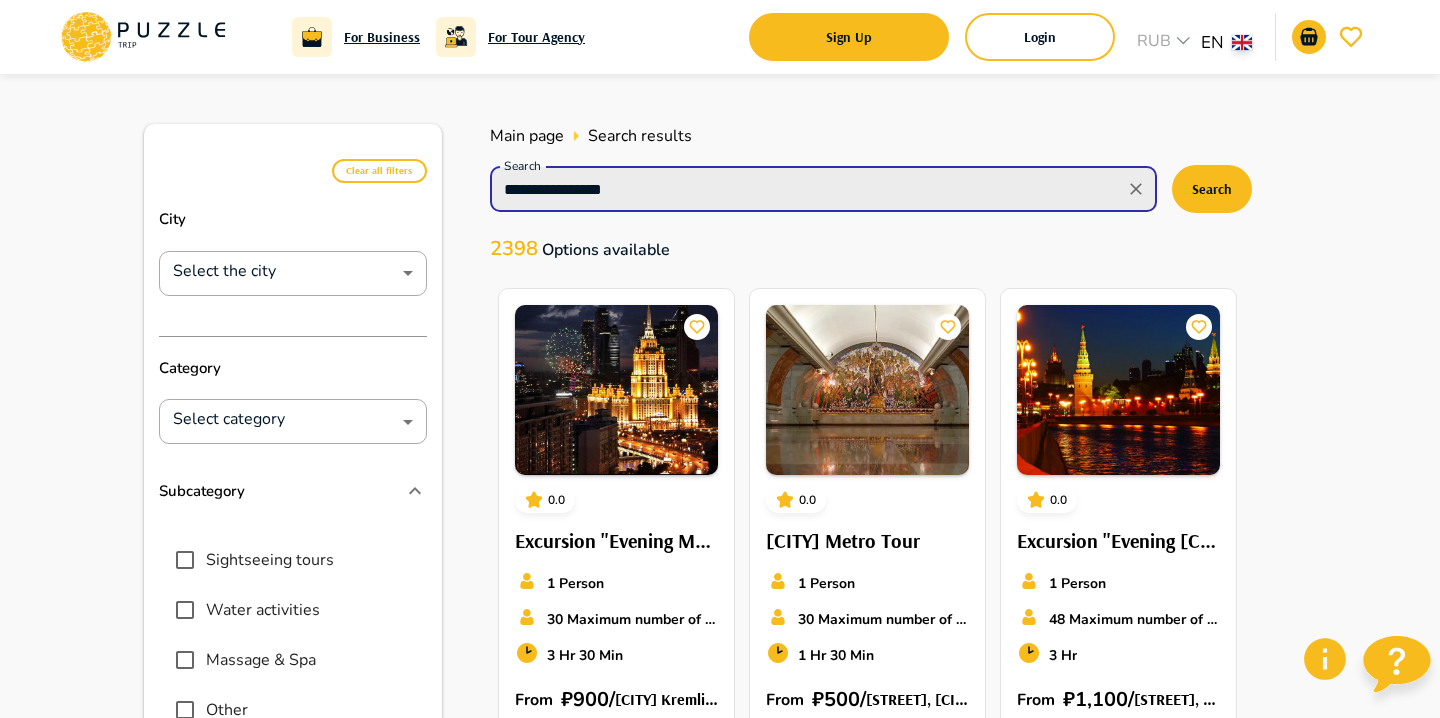 drag, startPoint x: 570, startPoint y: 193, endPoint x: 694, endPoint y: 170, distance: 126.11503 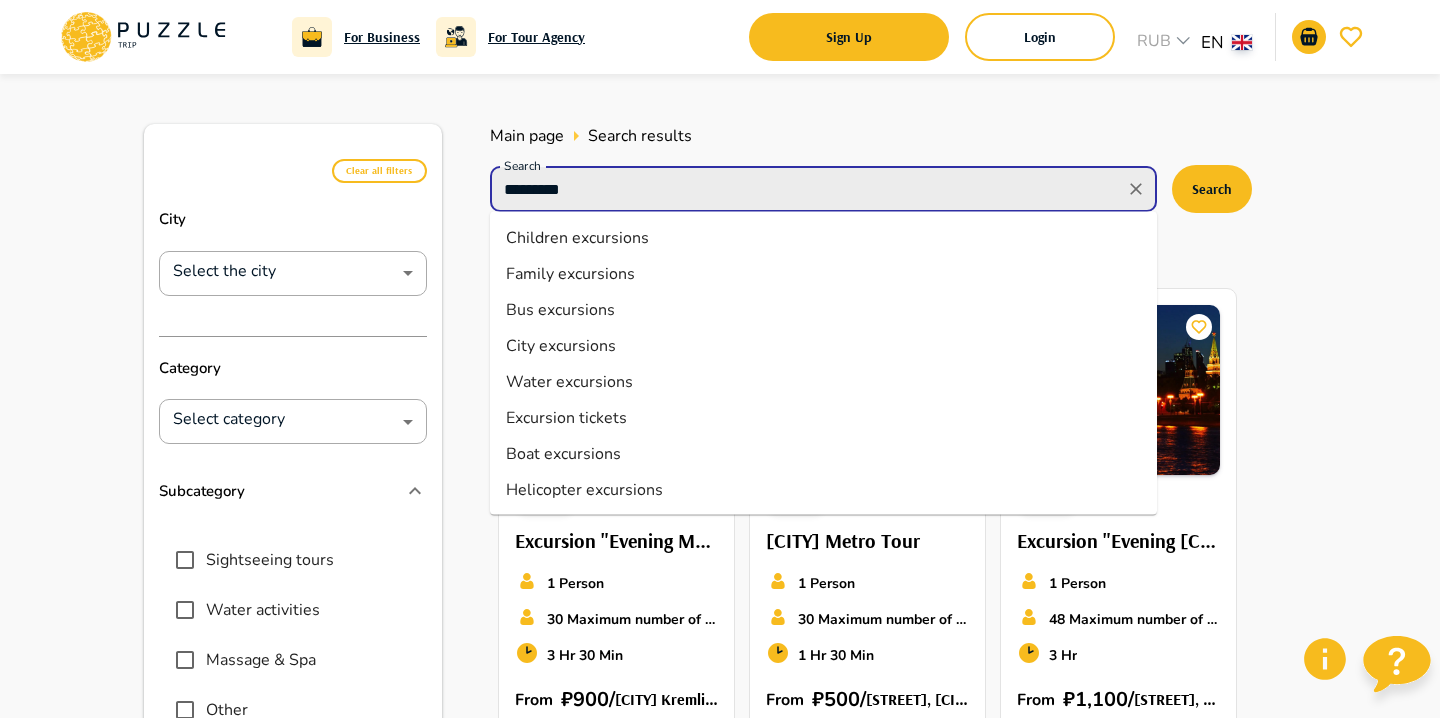click on "*********" at bounding box center (807, 189) 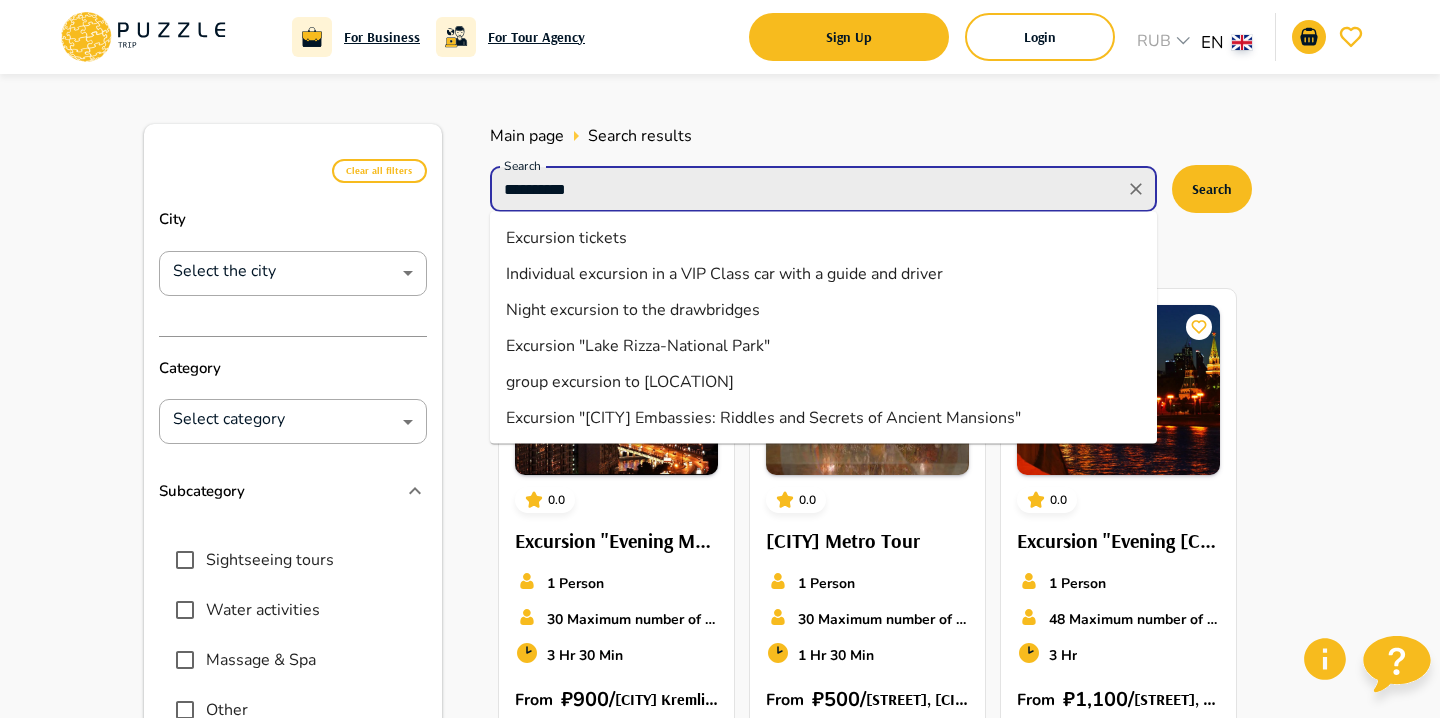 paste on "*******" 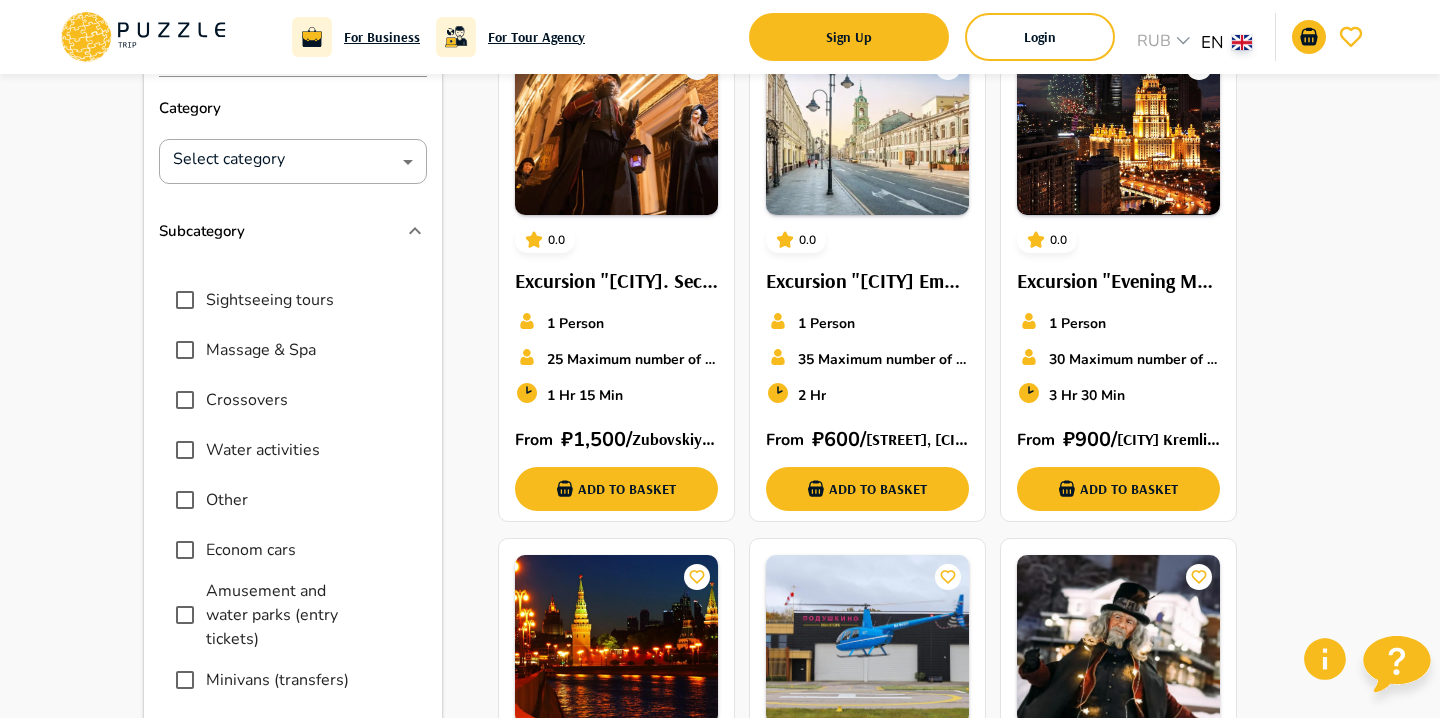 scroll, scrollTop: 0, scrollLeft: 0, axis: both 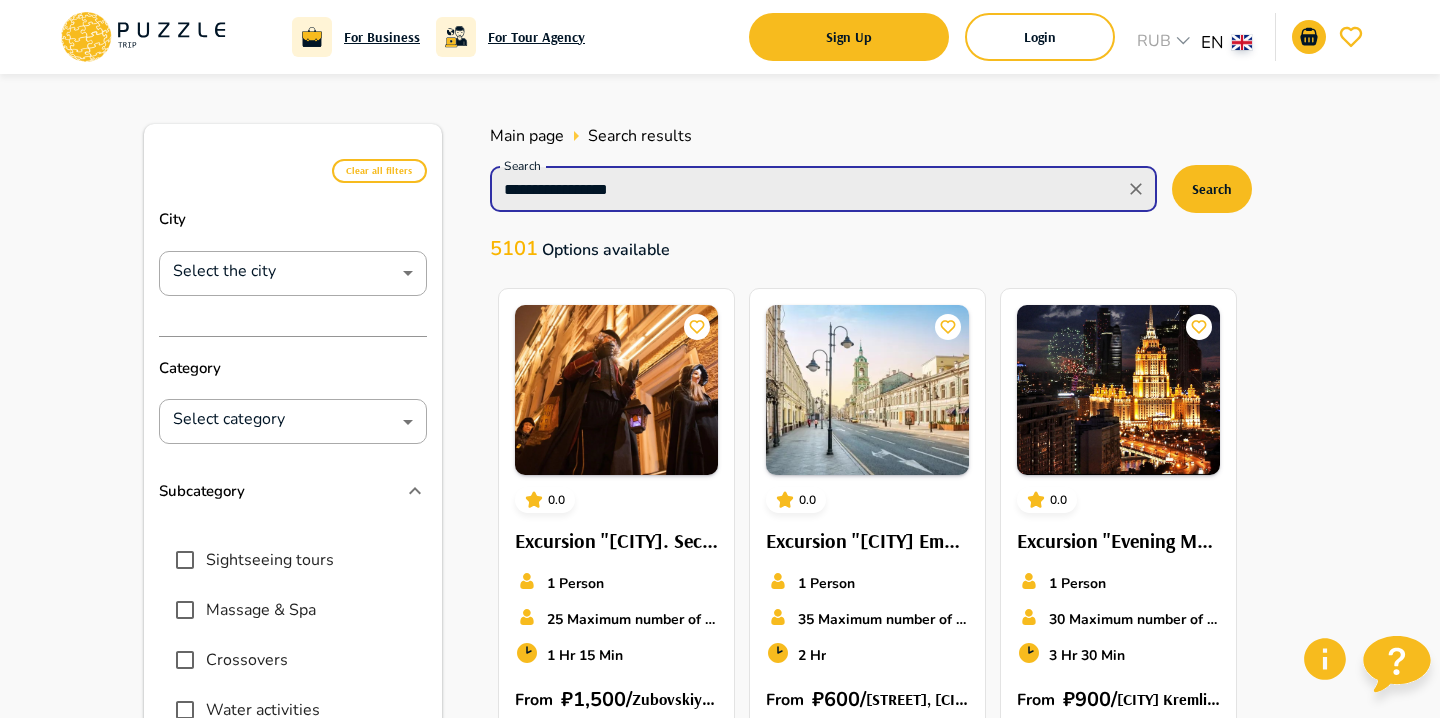 drag, startPoint x: 718, startPoint y: 184, endPoint x: 436, endPoint y: 172, distance: 282.25522 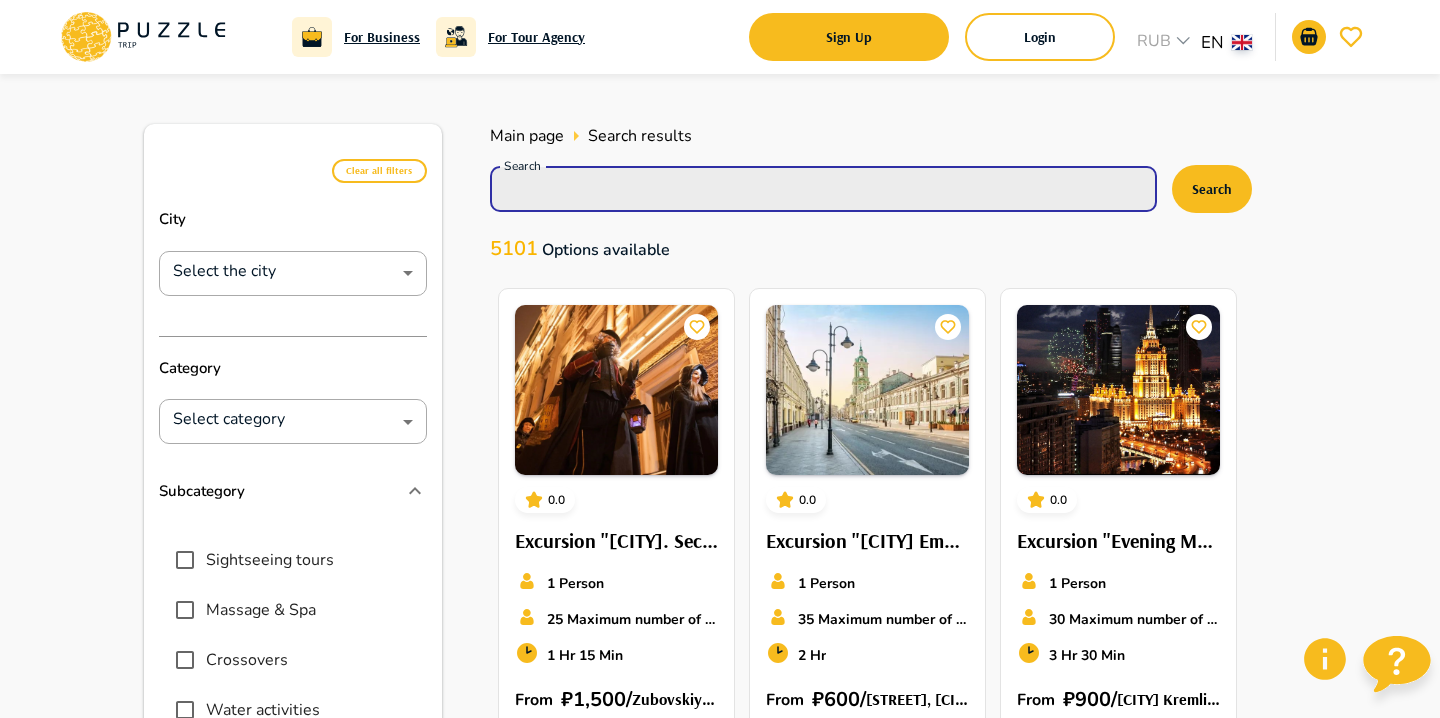 paste on "**********" 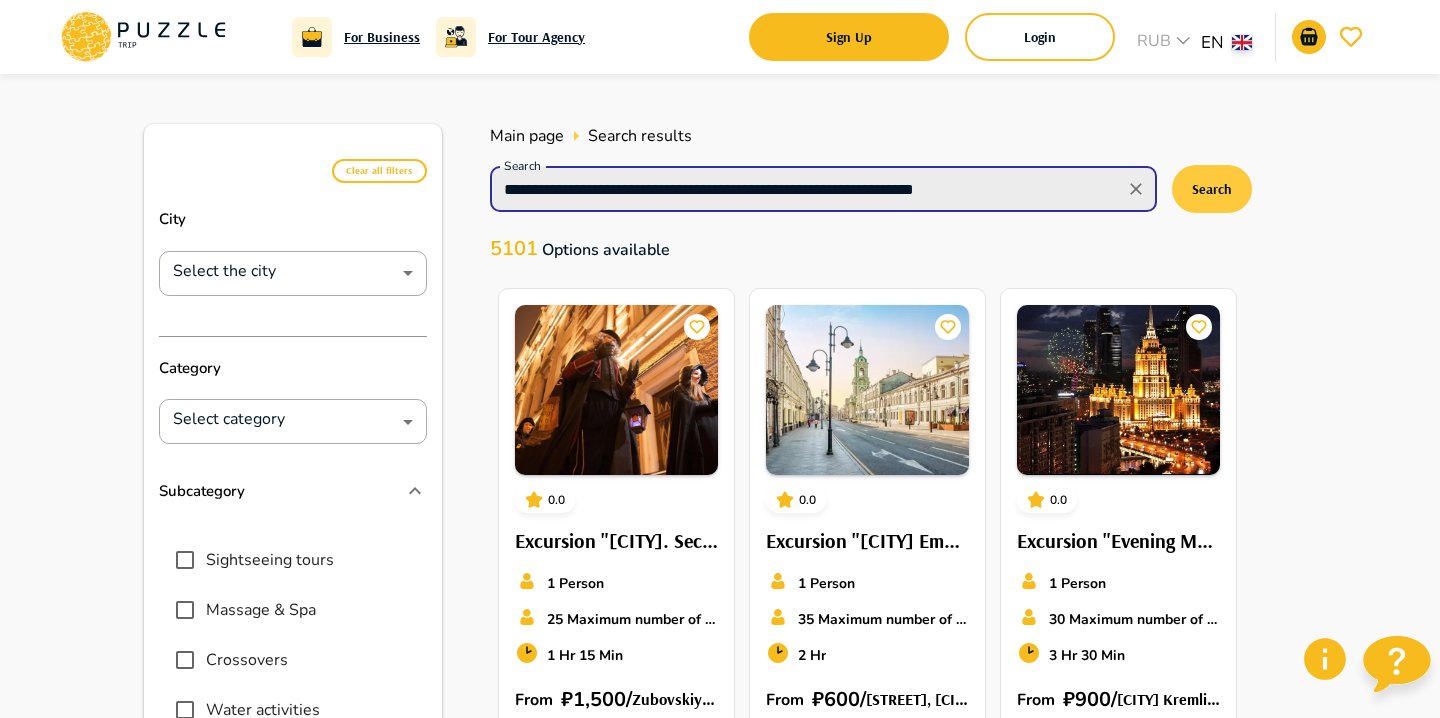 type on "**********" 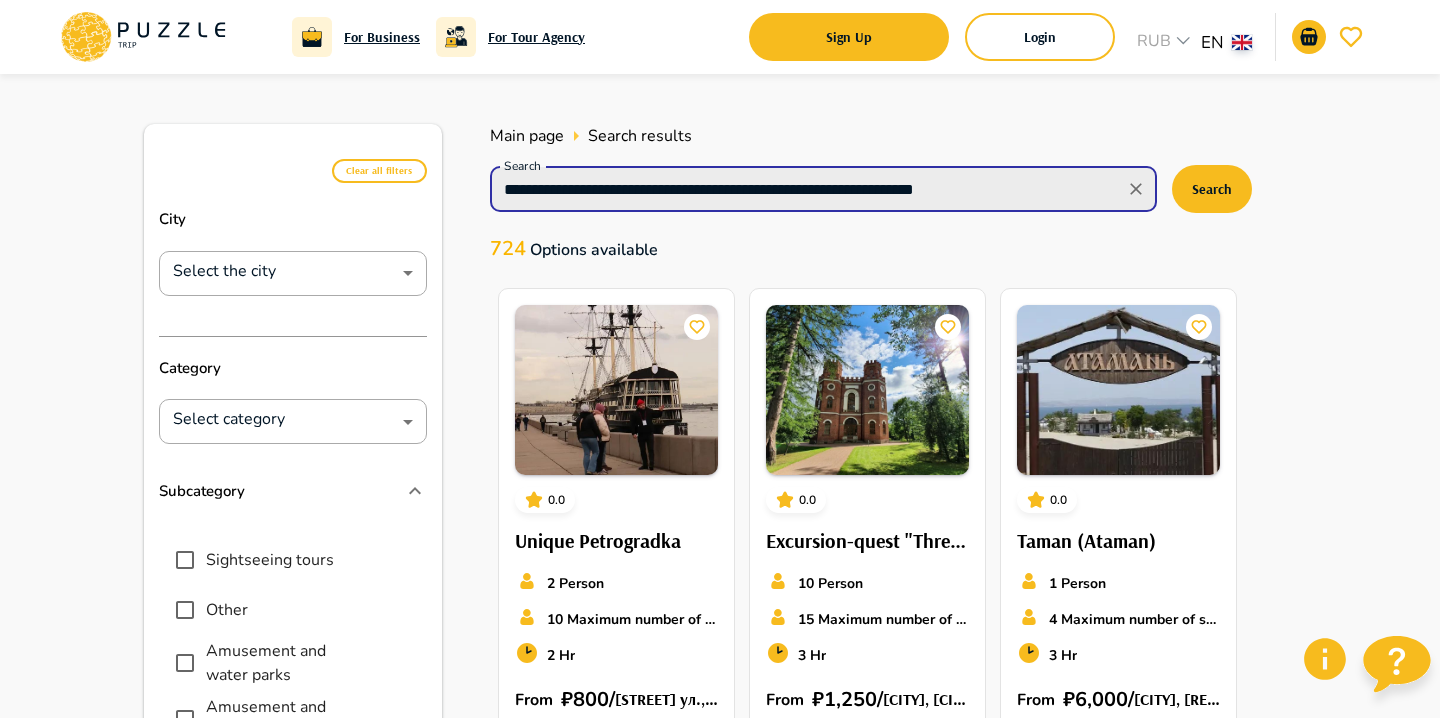 click on "**********" at bounding box center (807, 189) 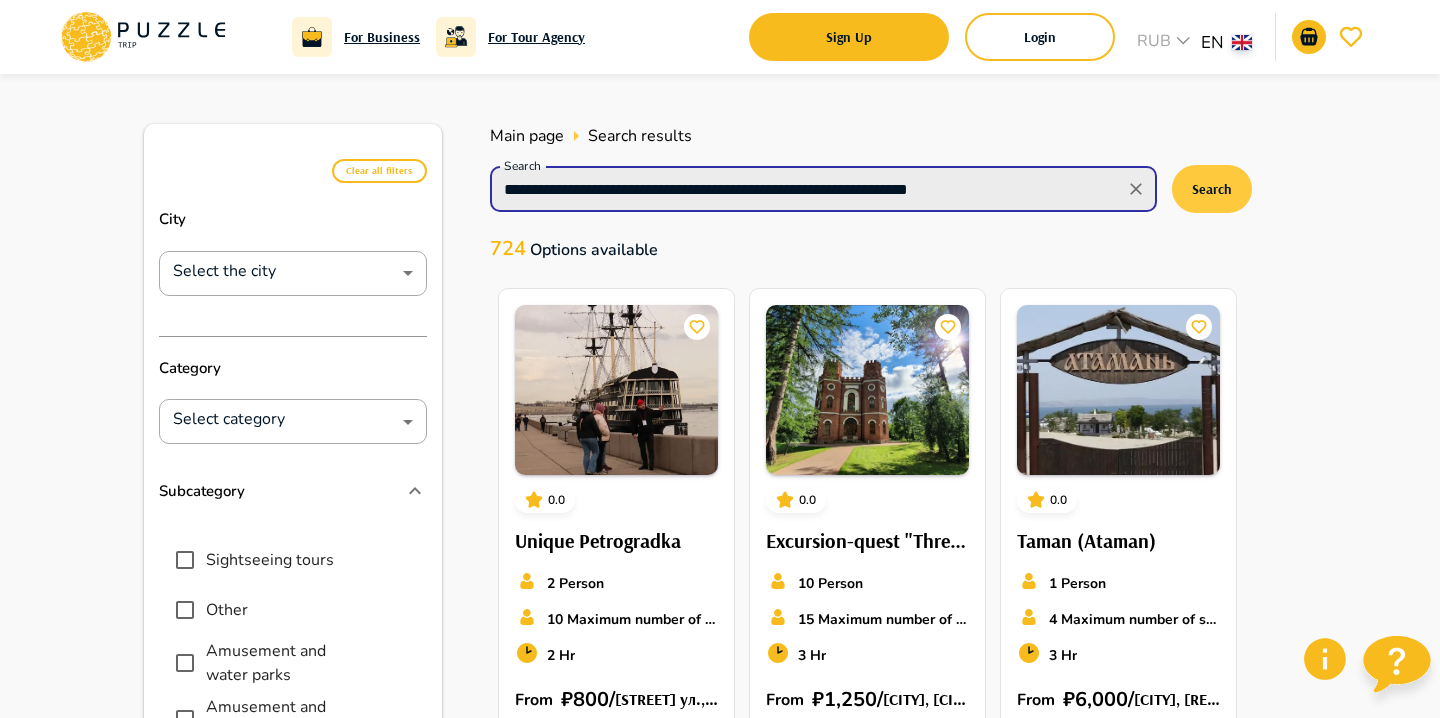 type on "**********" 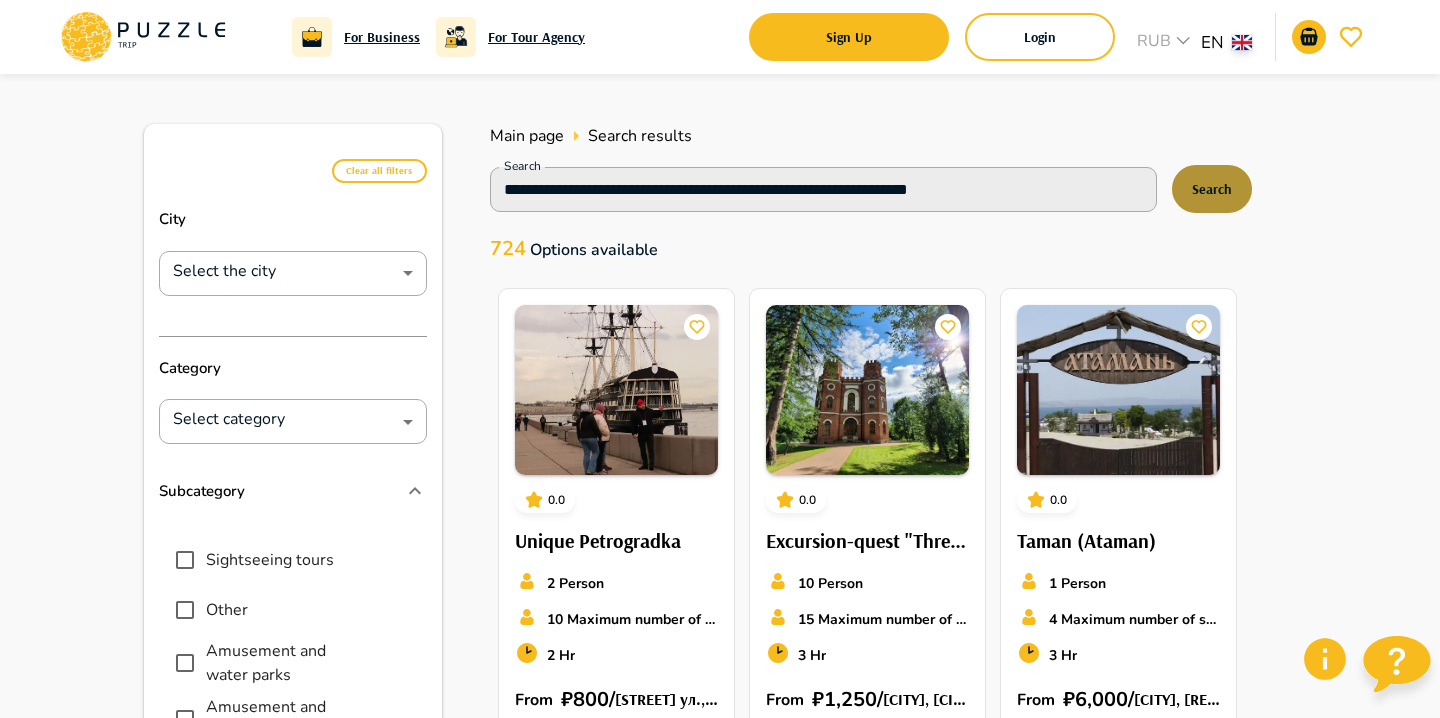 click on "Search" at bounding box center (1212, 189) 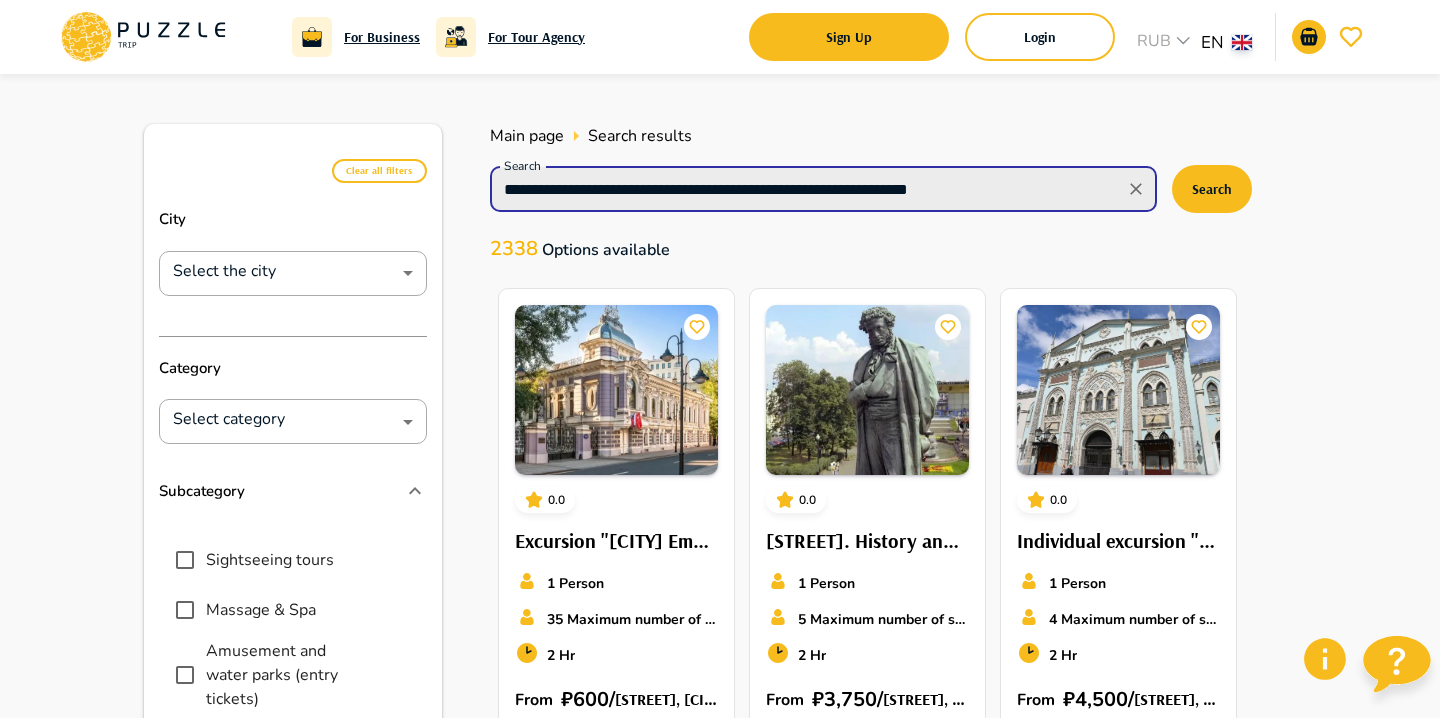 click on "**********" at bounding box center [807, 189] 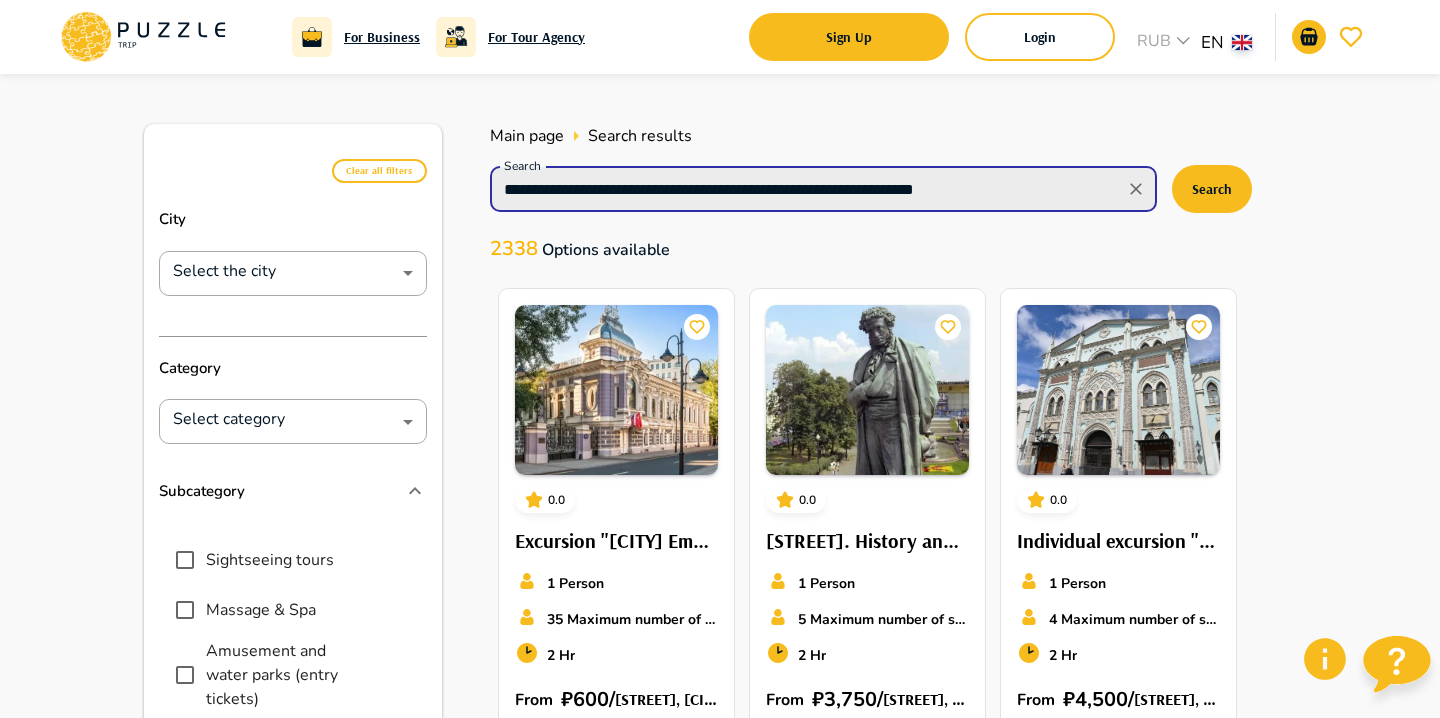 click on "**********" at bounding box center [807, 189] 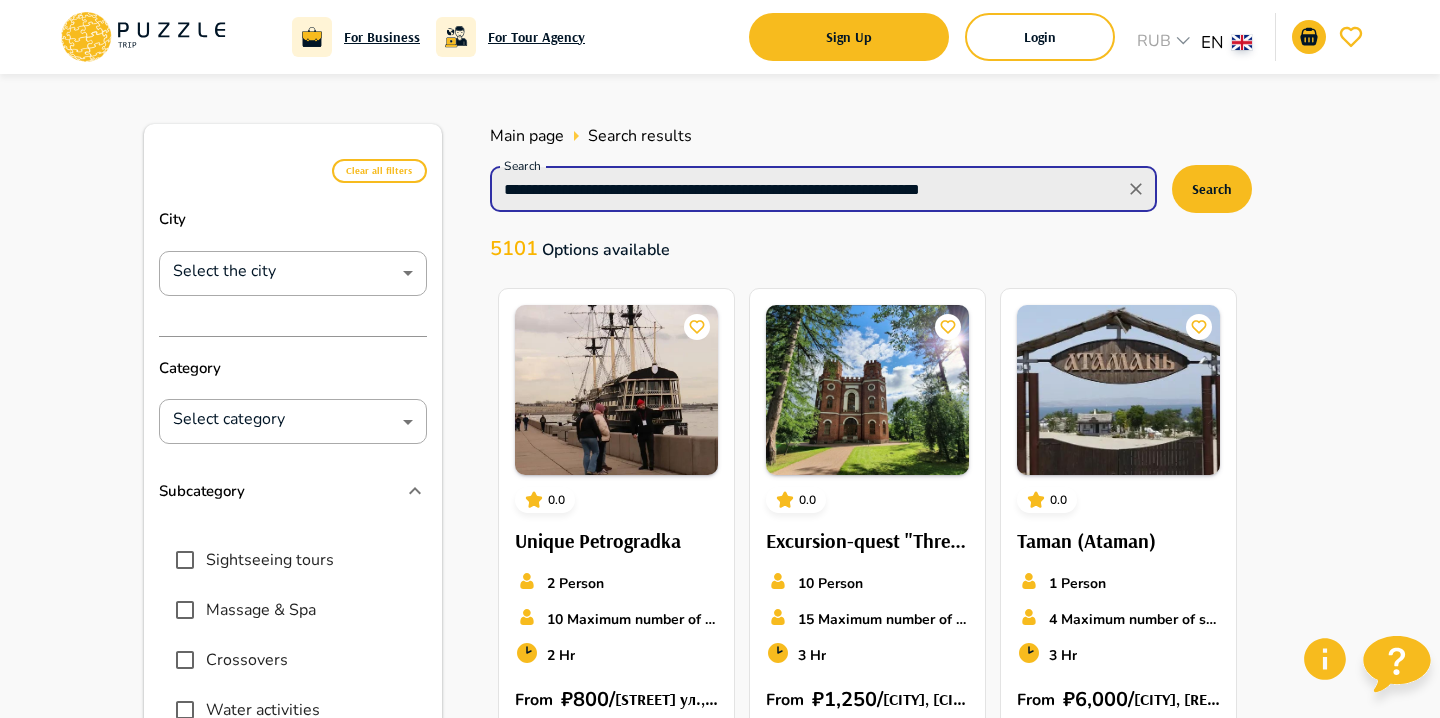 click on "**********" at bounding box center (807, 189) 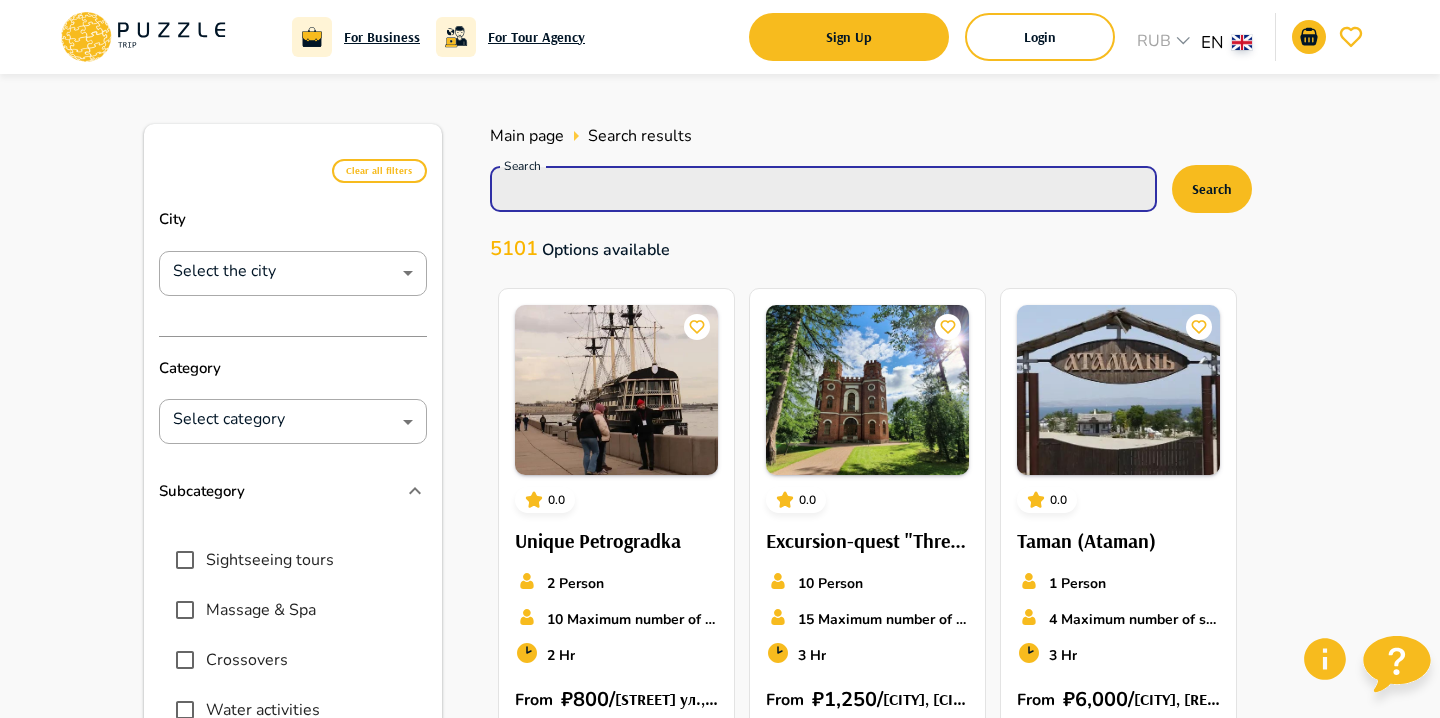 paste on "**********" 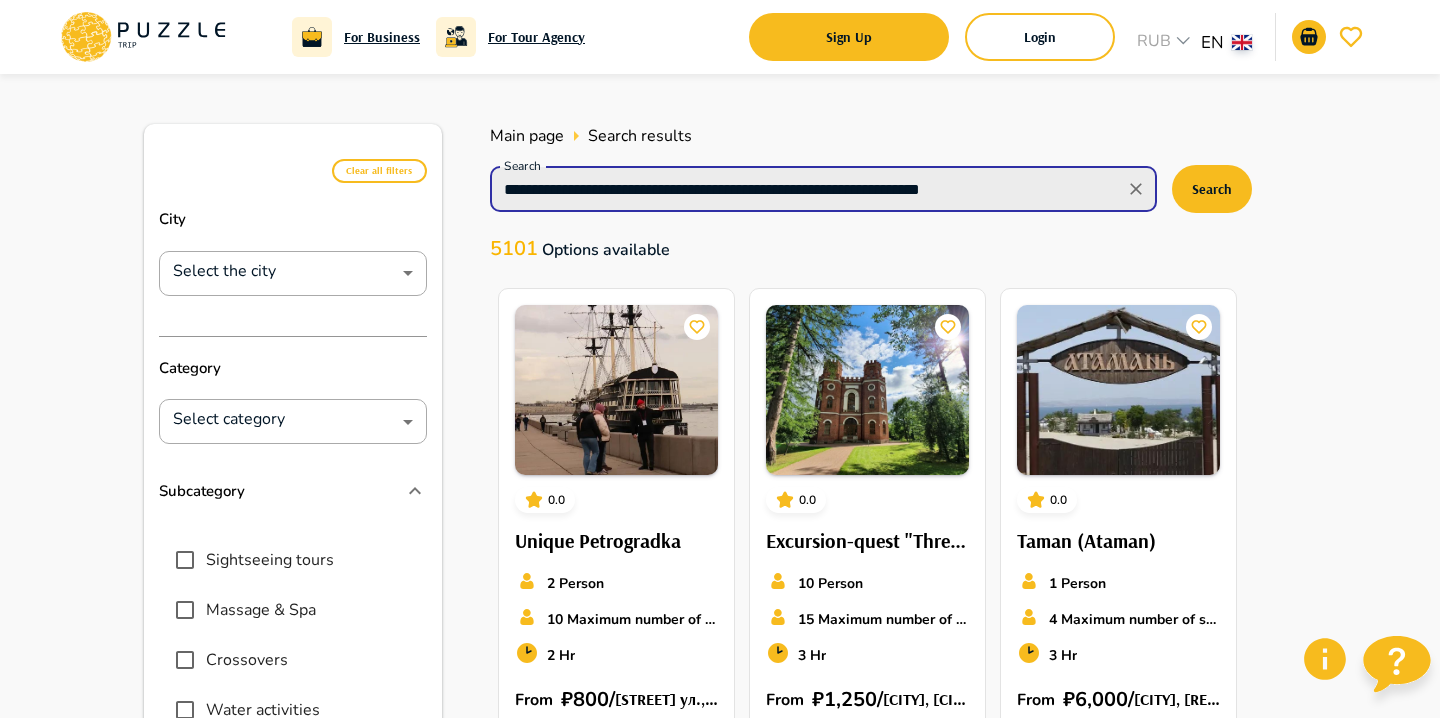 click on "**********" at bounding box center (807, 189) 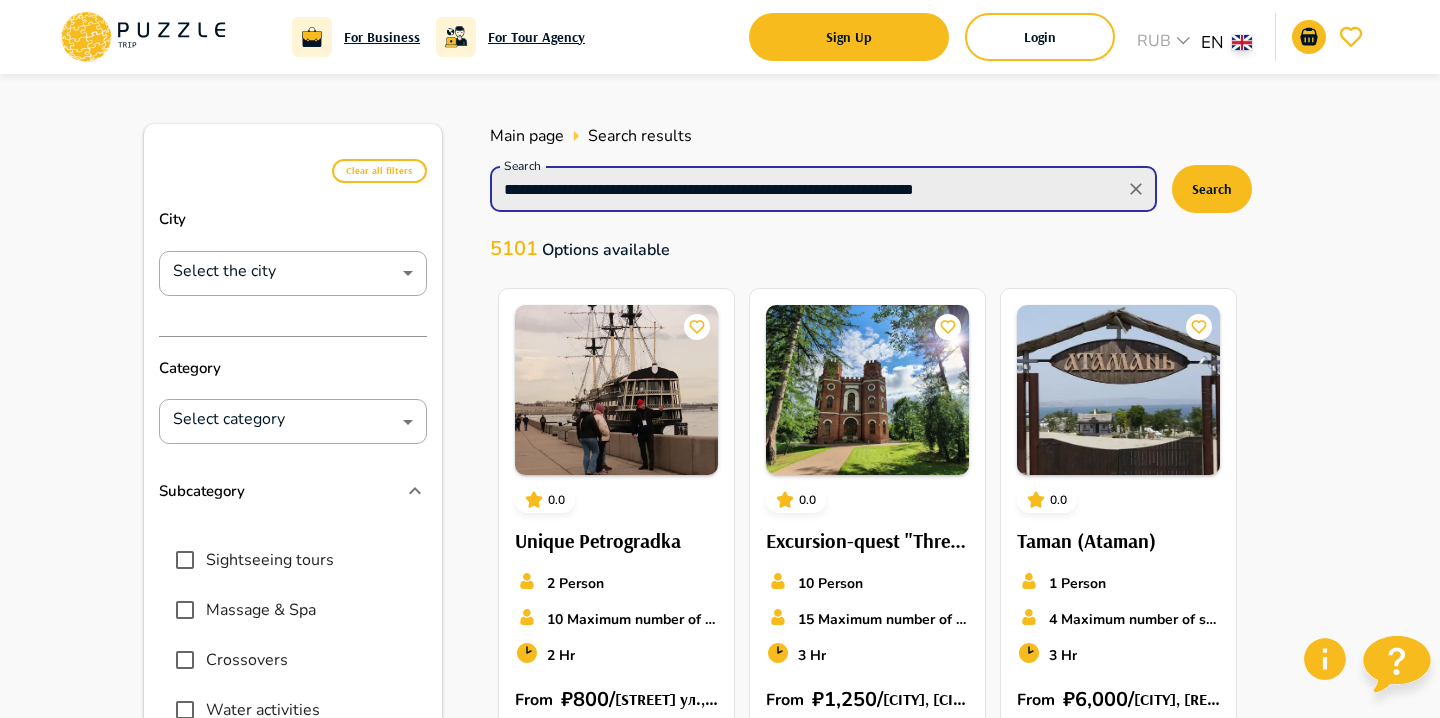 click on "**********" at bounding box center (807, 189) 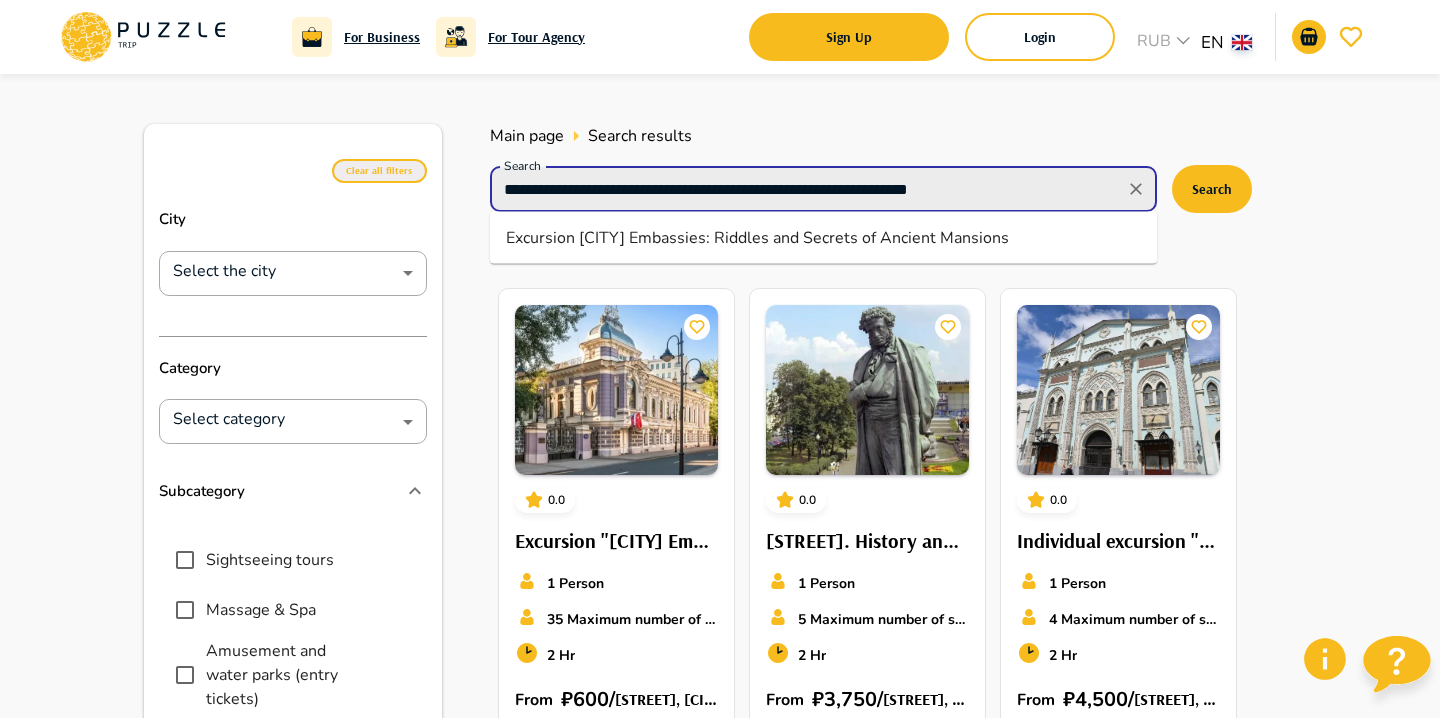 drag, startPoint x: 1028, startPoint y: 192, endPoint x: 422, endPoint y: 169, distance: 606.43634 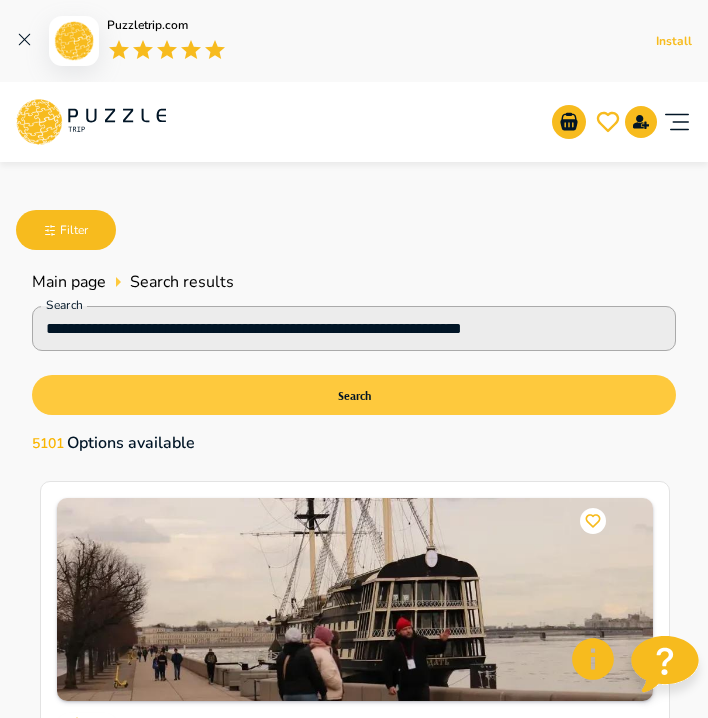 click on "Search" at bounding box center [354, 395] 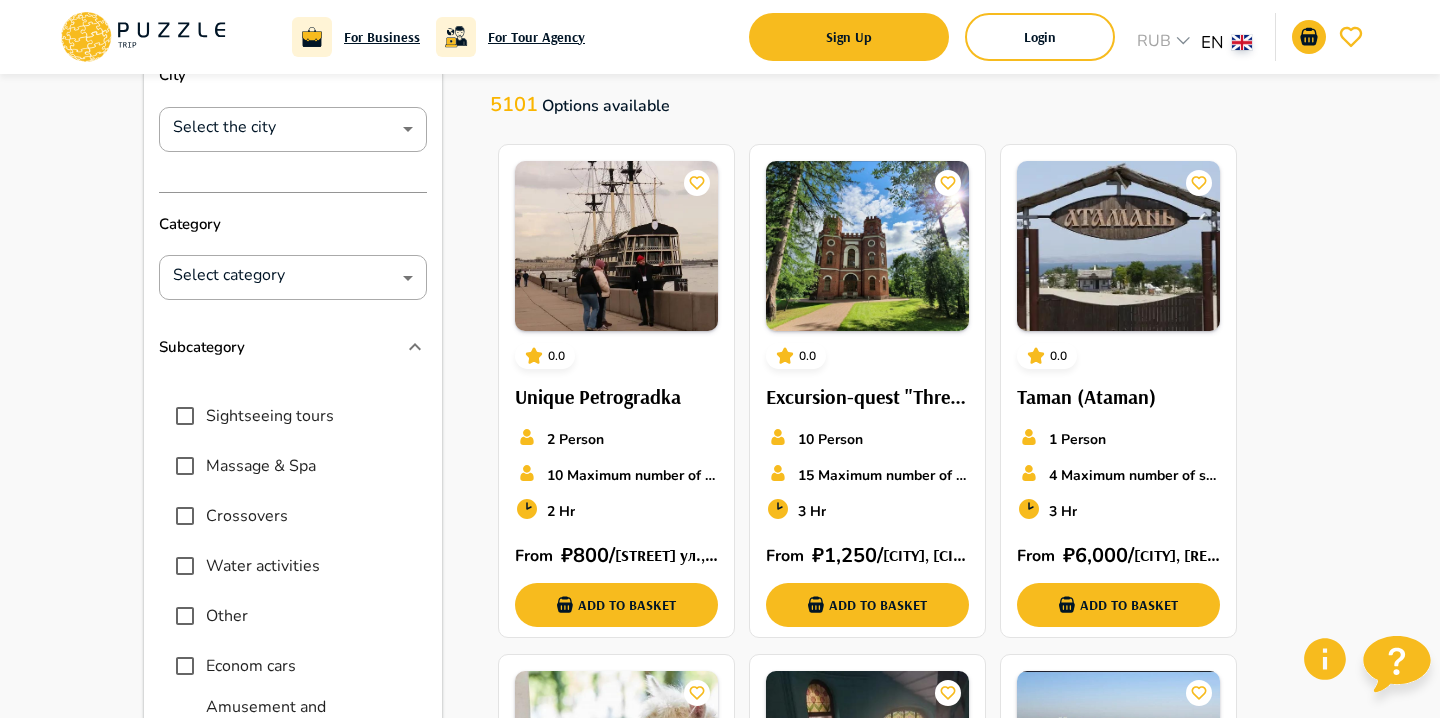 scroll, scrollTop: 0, scrollLeft: 0, axis: both 